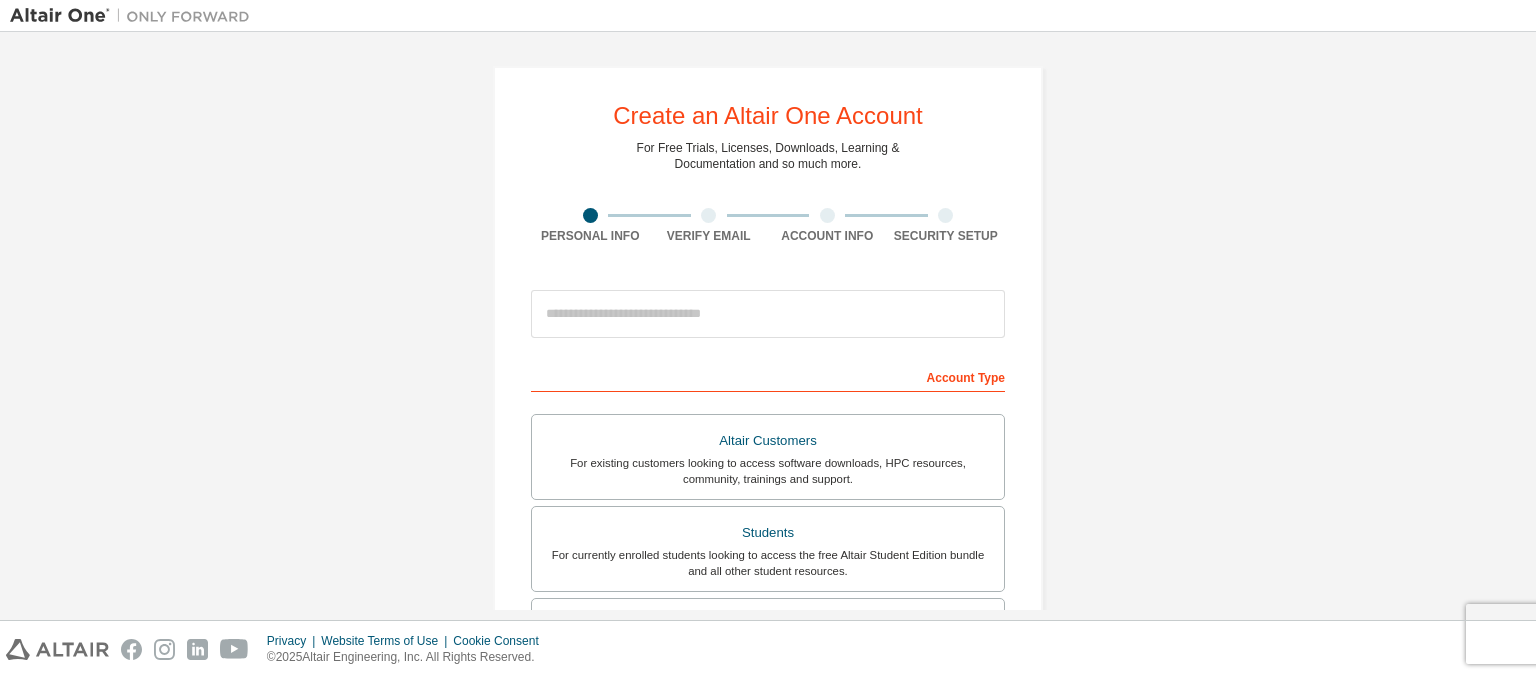 scroll, scrollTop: 0, scrollLeft: 0, axis: both 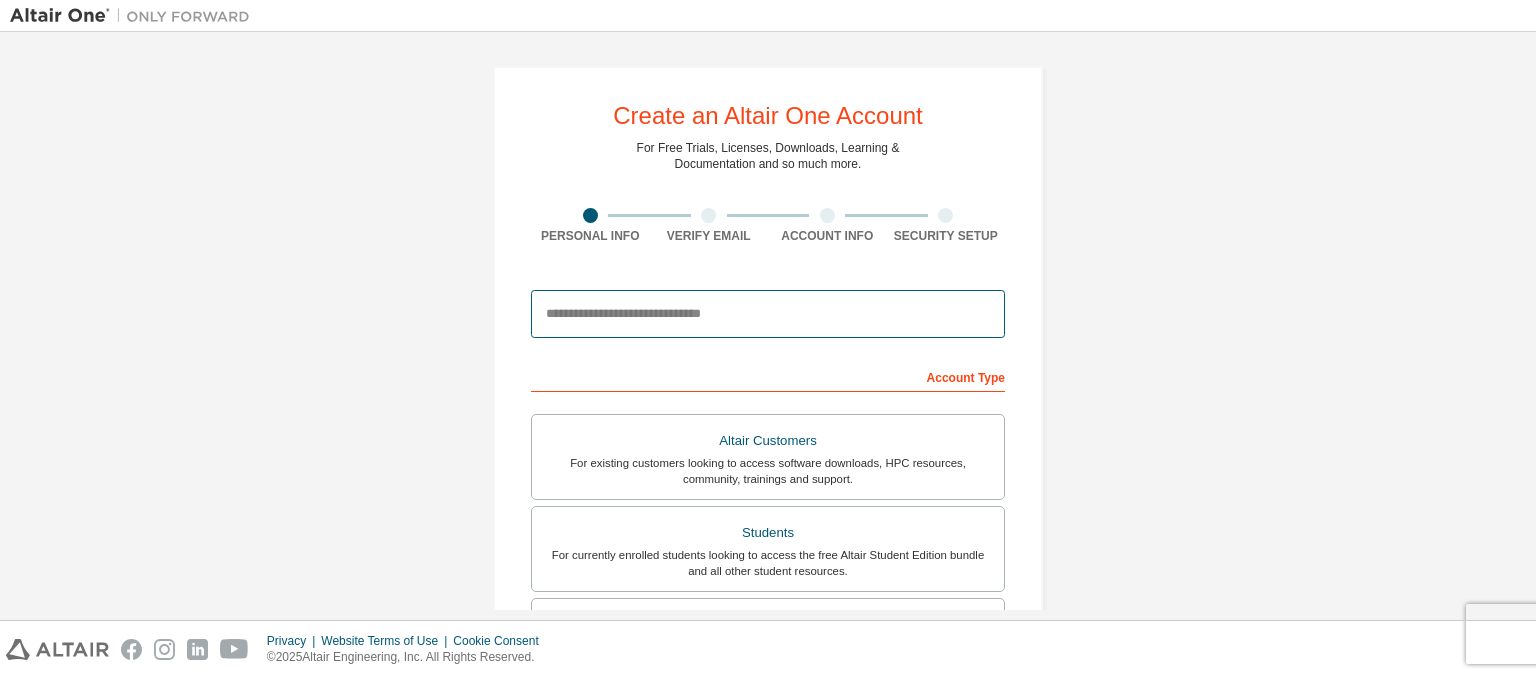 click at bounding box center [768, 314] 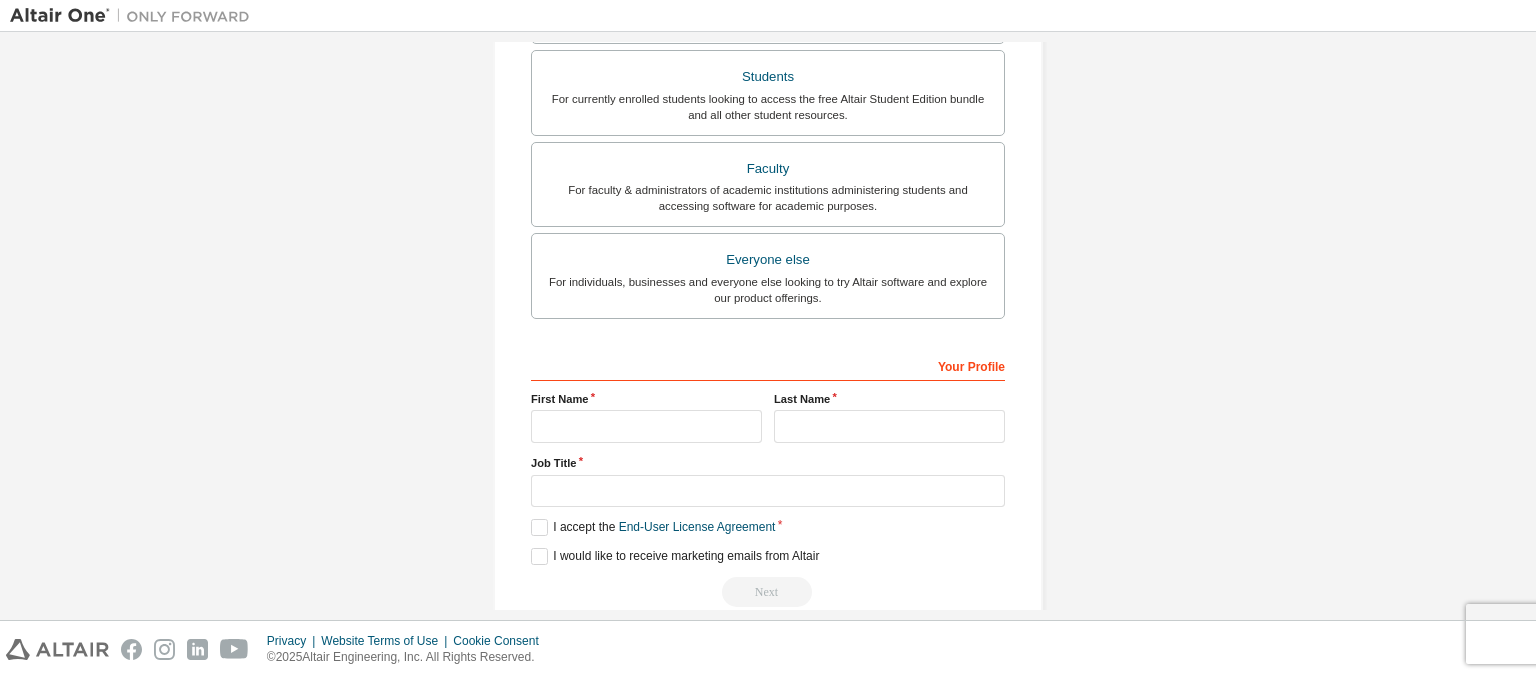 scroll, scrollTop: 487, scrollLeft: 0, axis: vertical 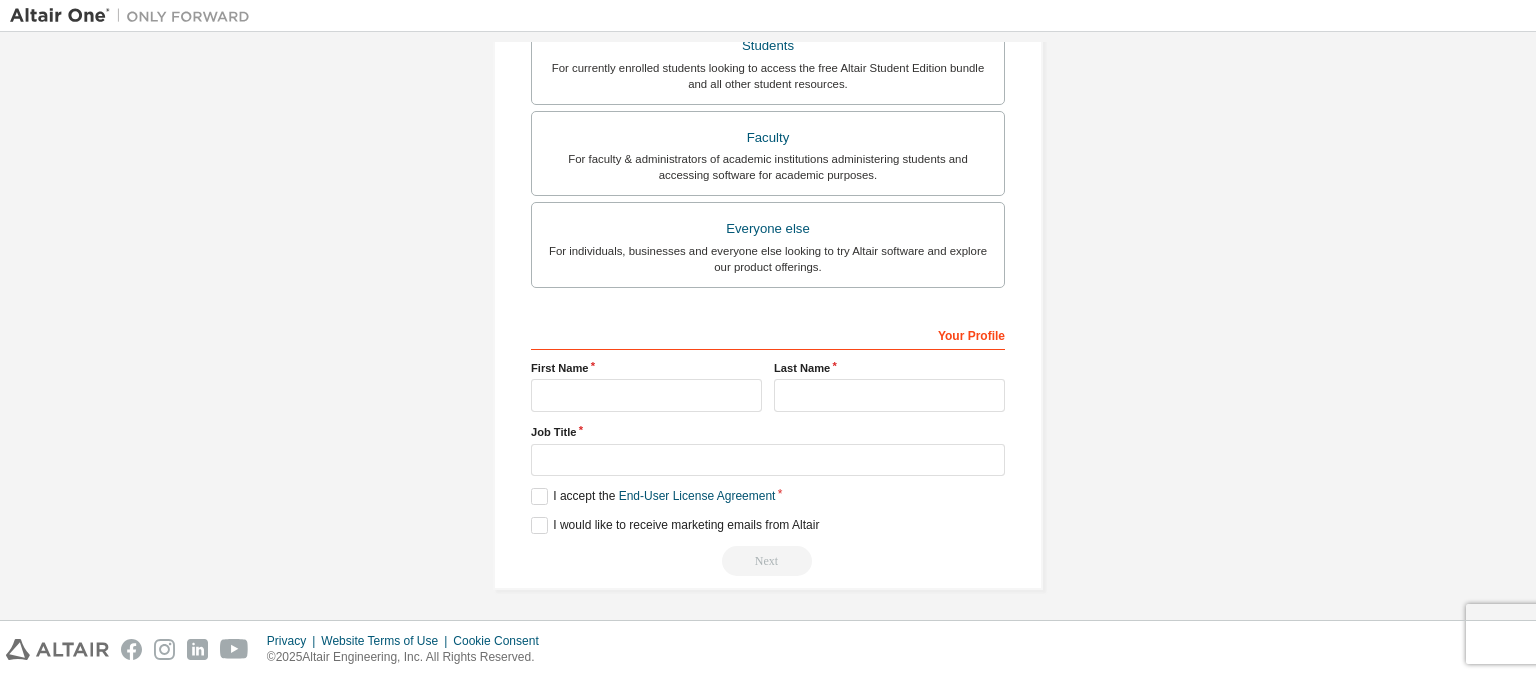 type on "**********" 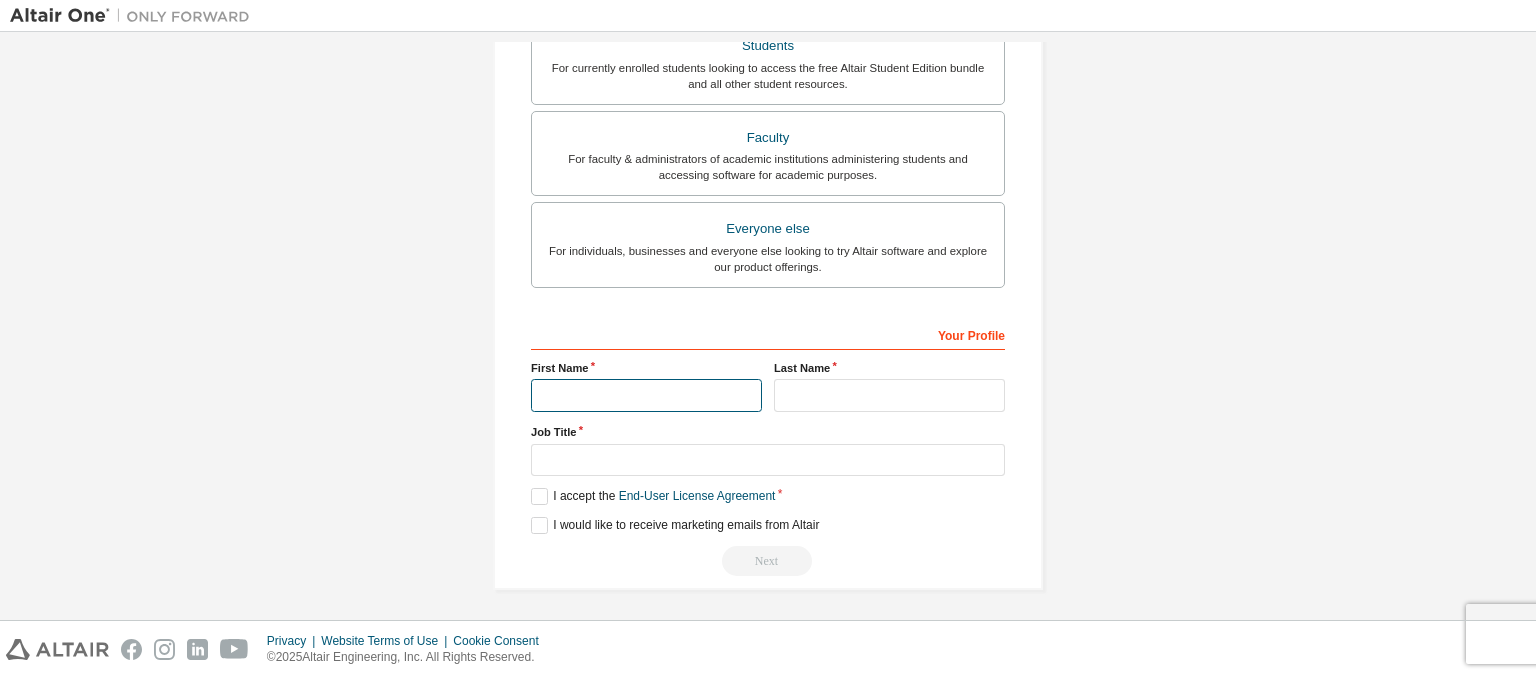 click at bounding box center [646, 395] 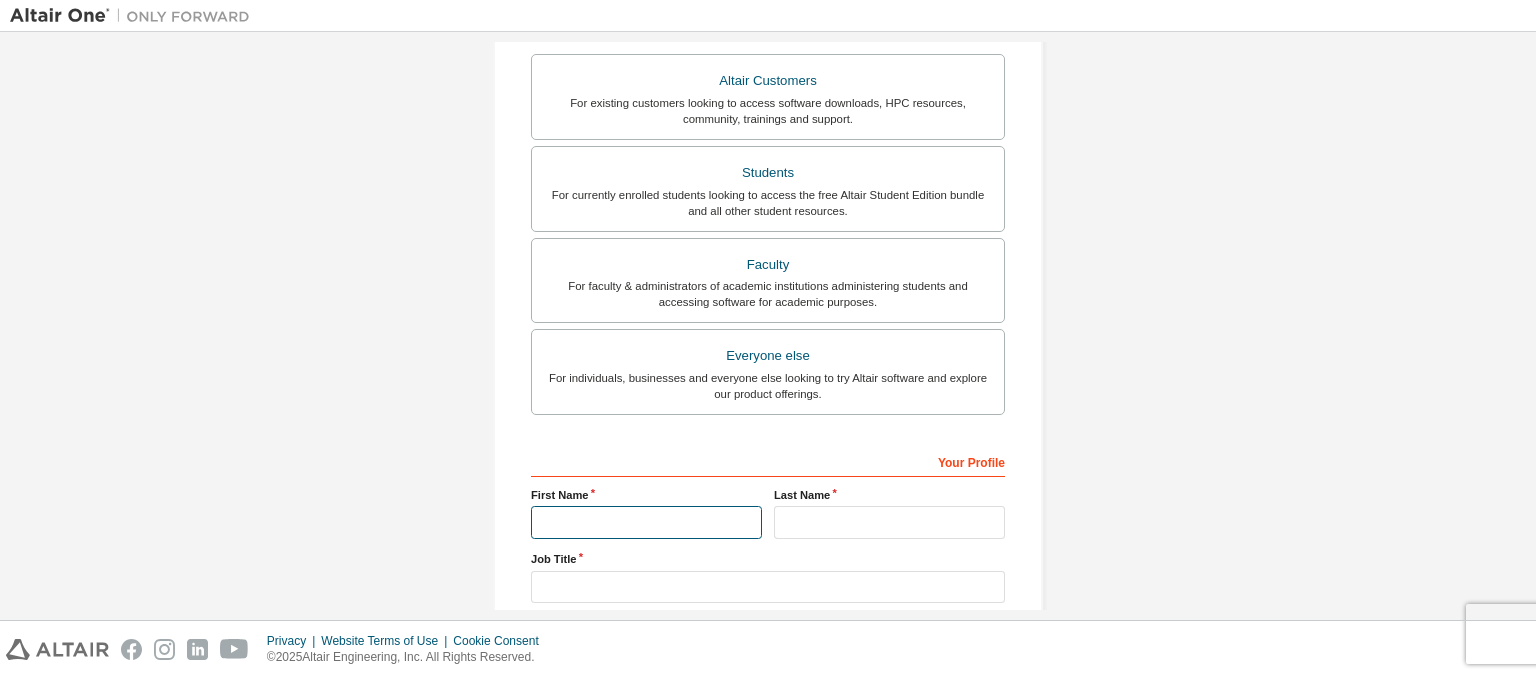scroll, scrollTop: 359, scrollLeft: 0, axis: vertical 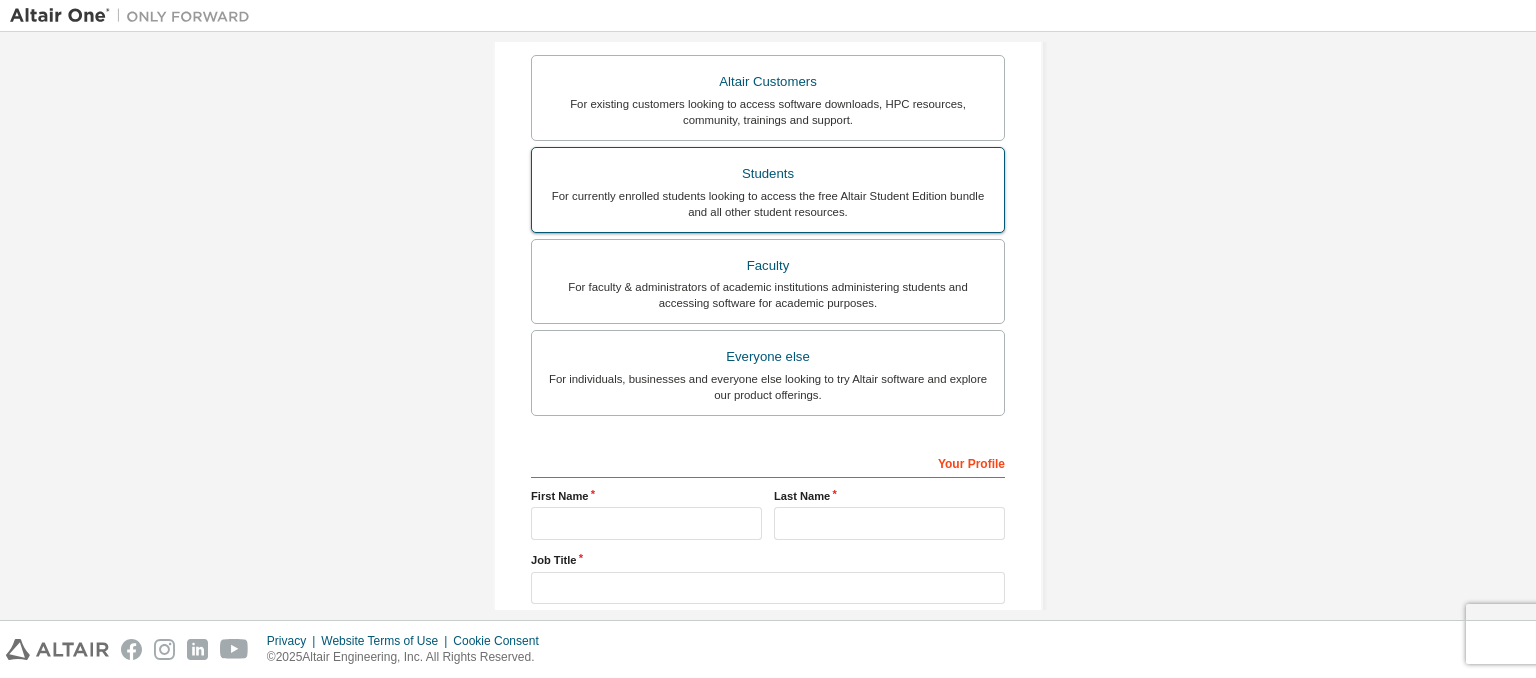 click on "For currently enrolled students looking to access the free Altair Student Edition bundle and all other student resources." at bounding box center [768, 204] 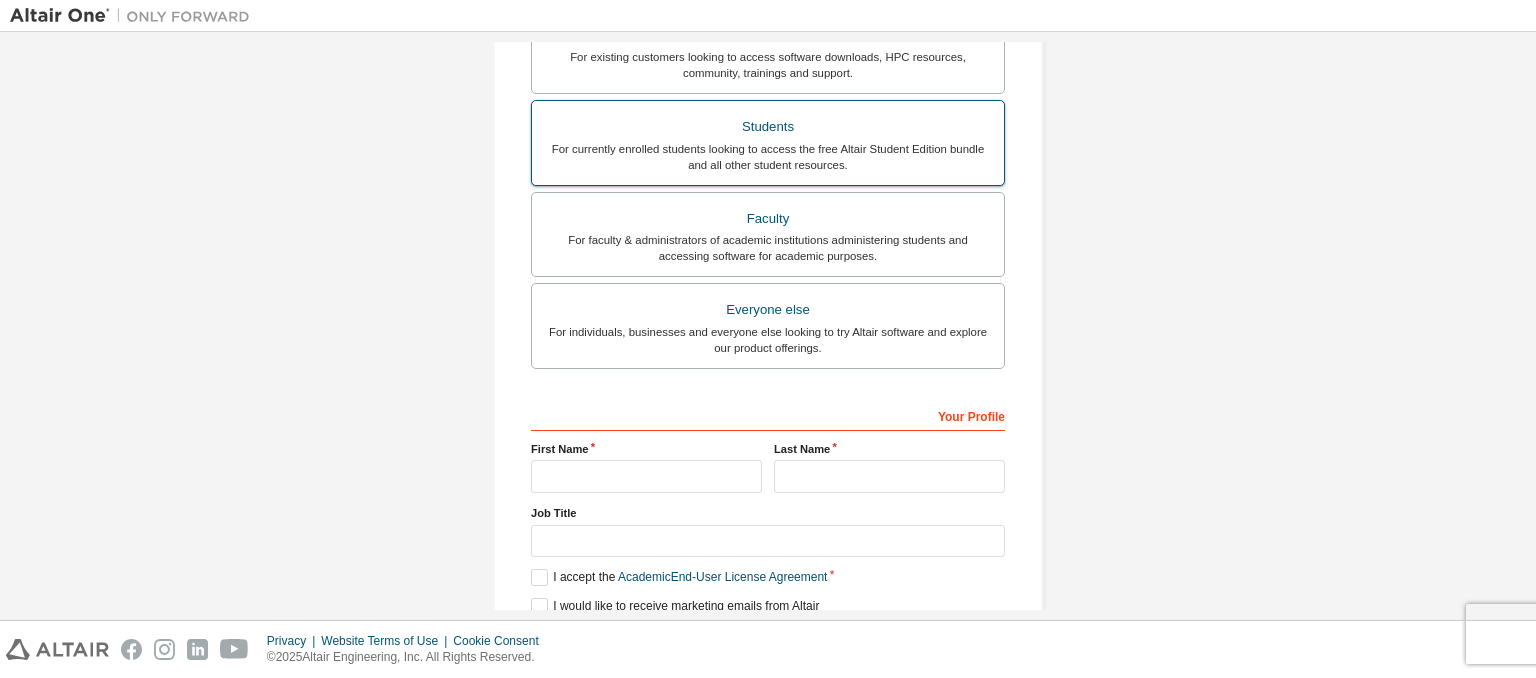 scroll, scrollTop: 418, scrollLeft: 0, axis: vertical 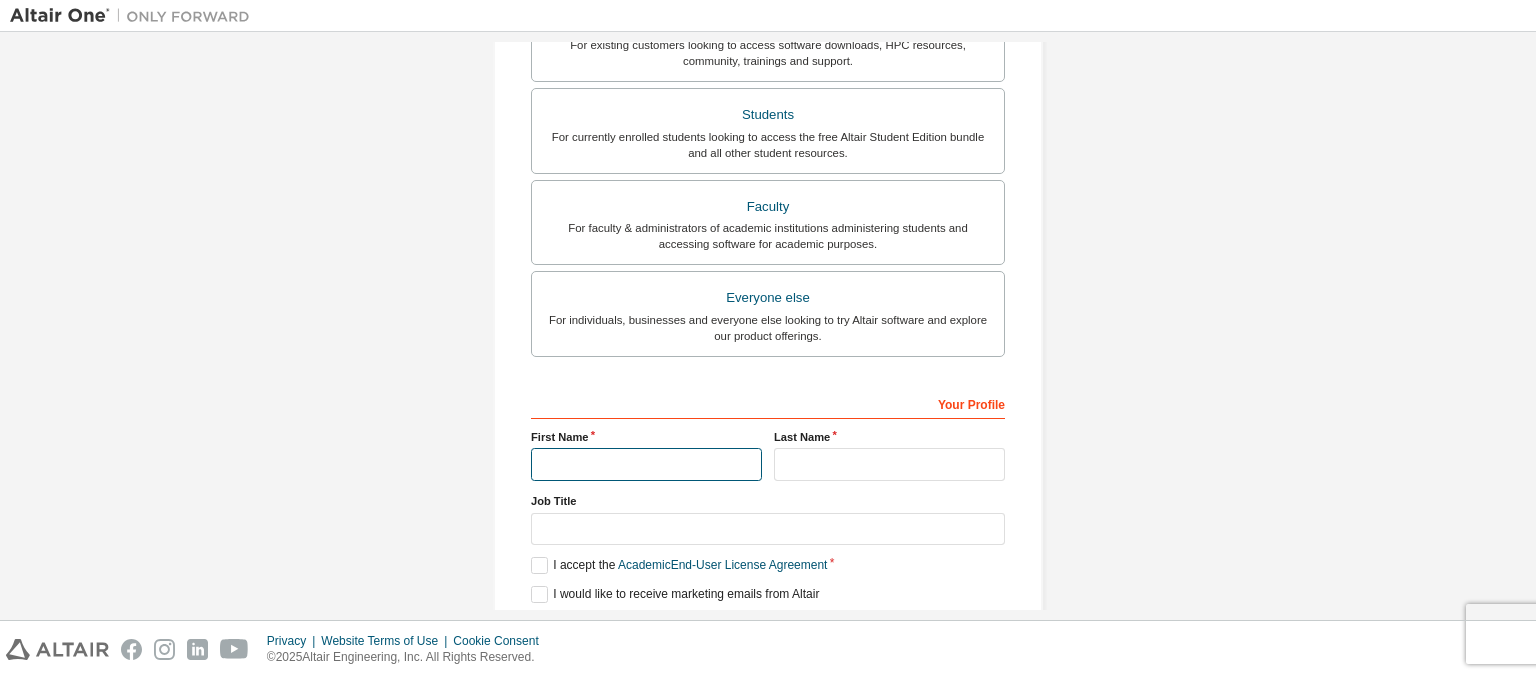 click at bounding box center (646, 464) 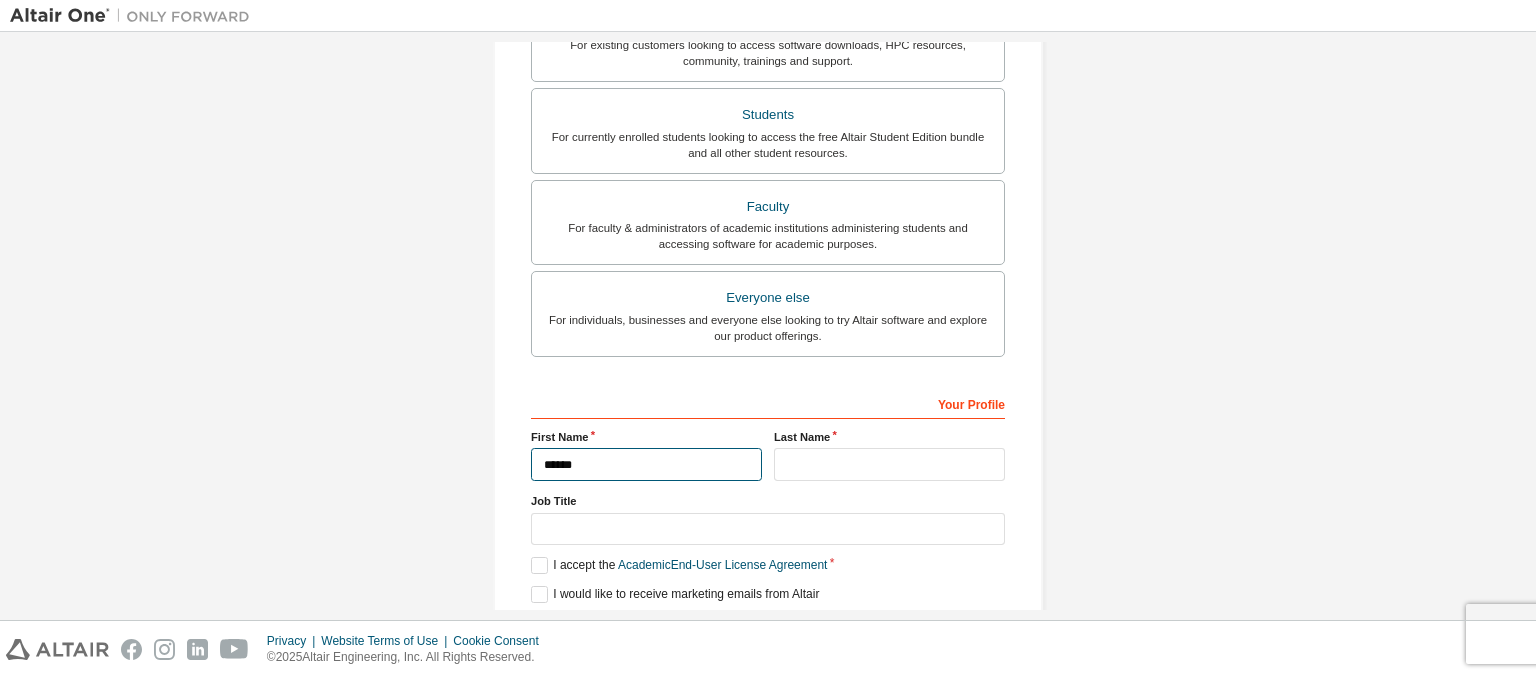 type on "*****" 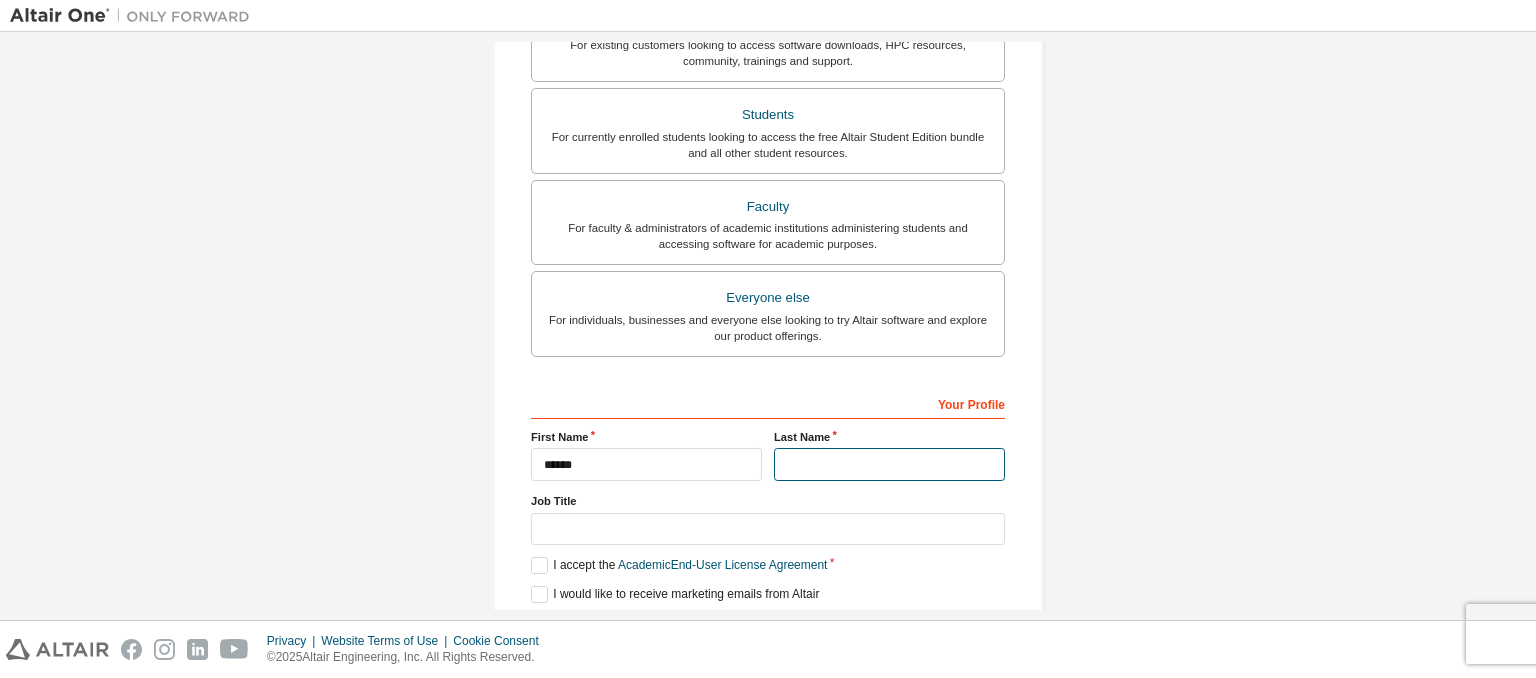 click at bounding box center [889, 464] 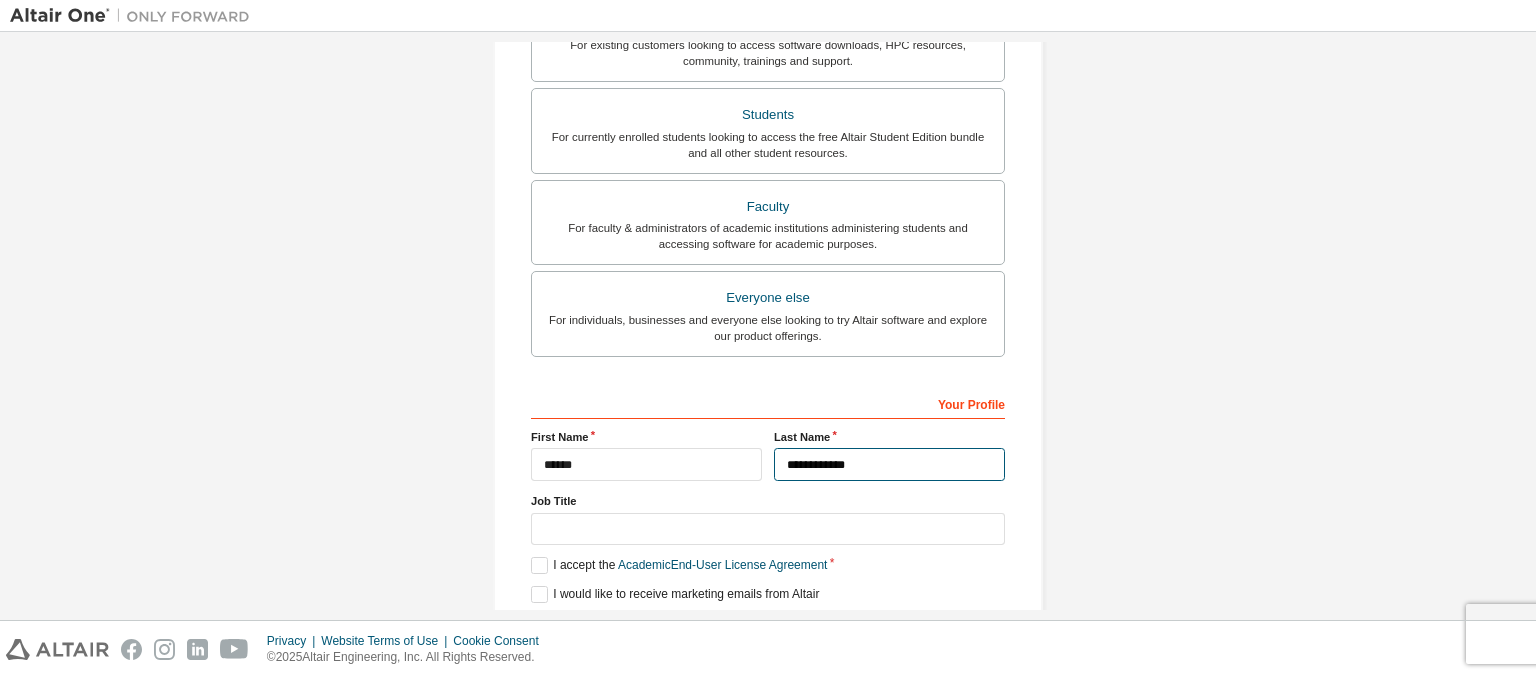 scroll, scrollTop: 487, scrollLeft: 0, axis: vertical 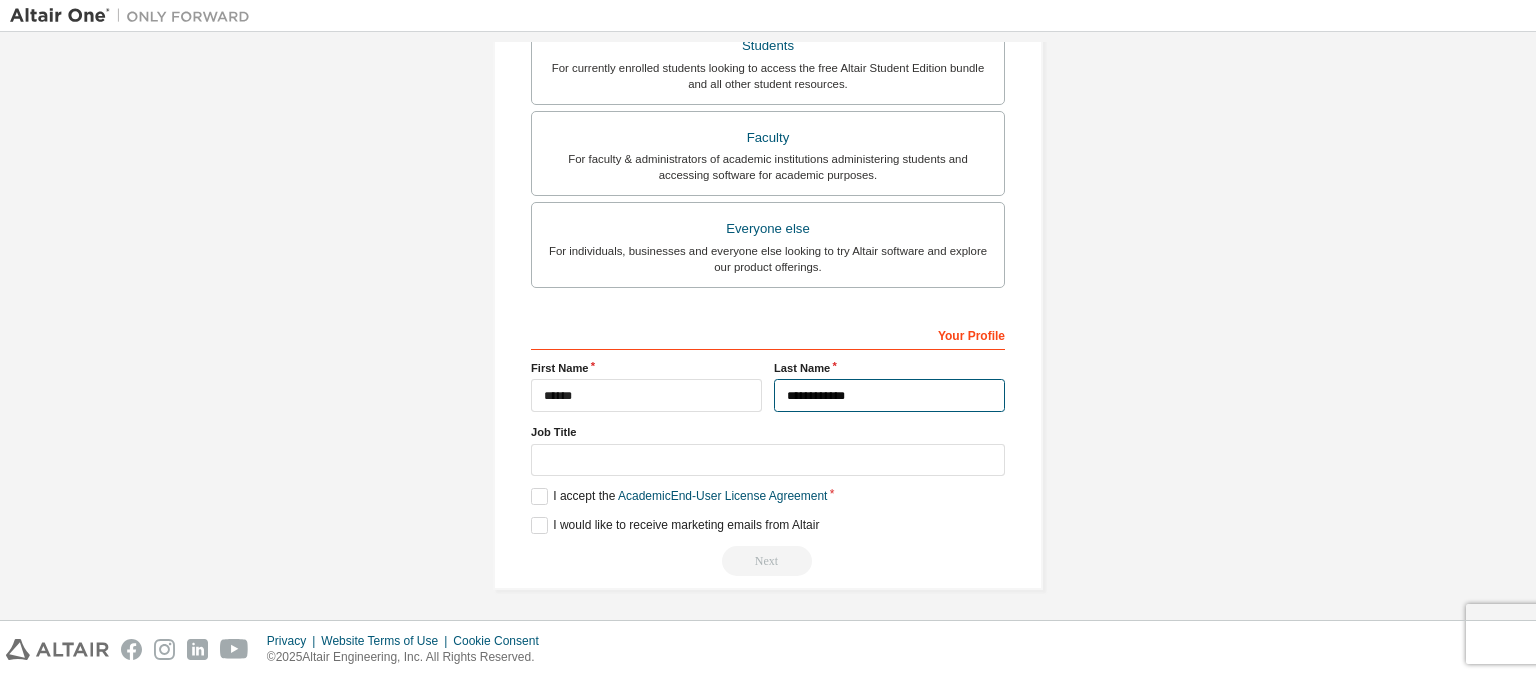 type on "**********" 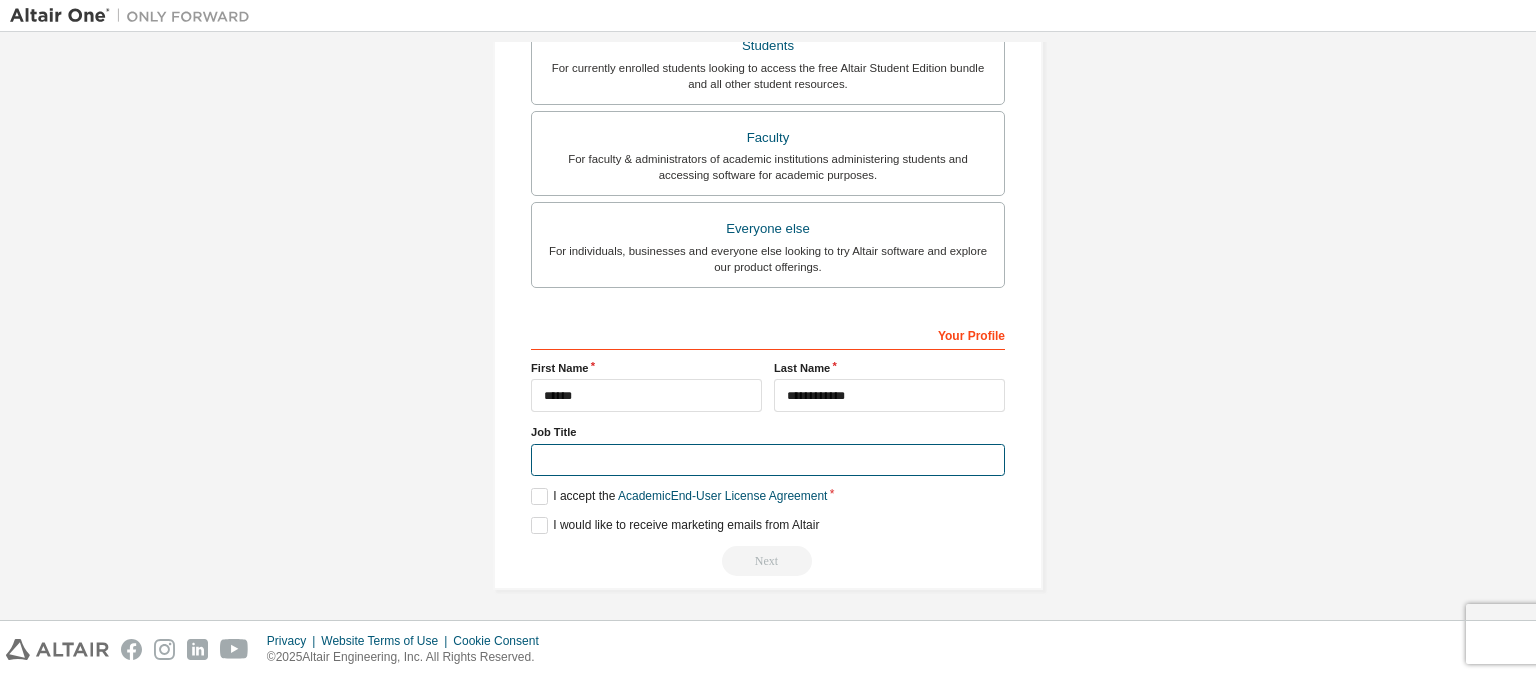 click at bounding box center (768, 460) 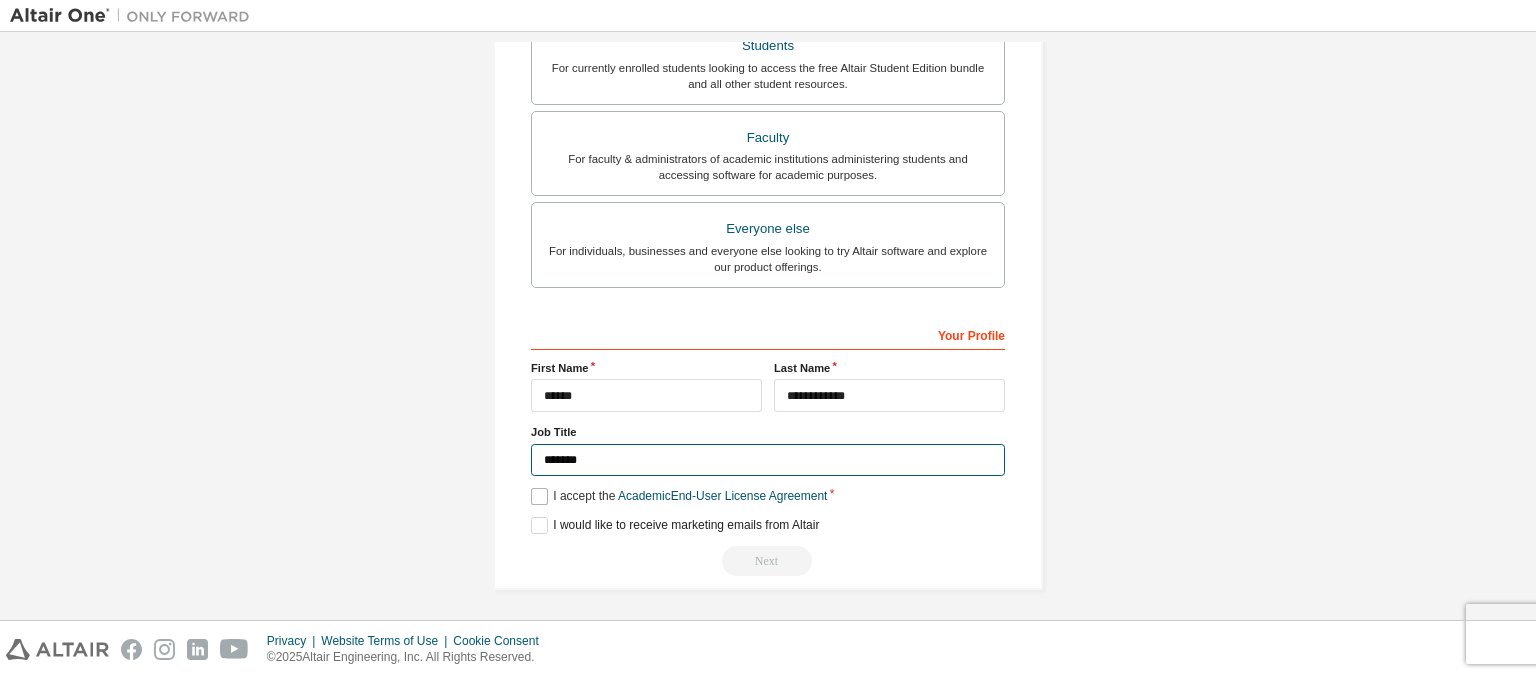type on "*******" 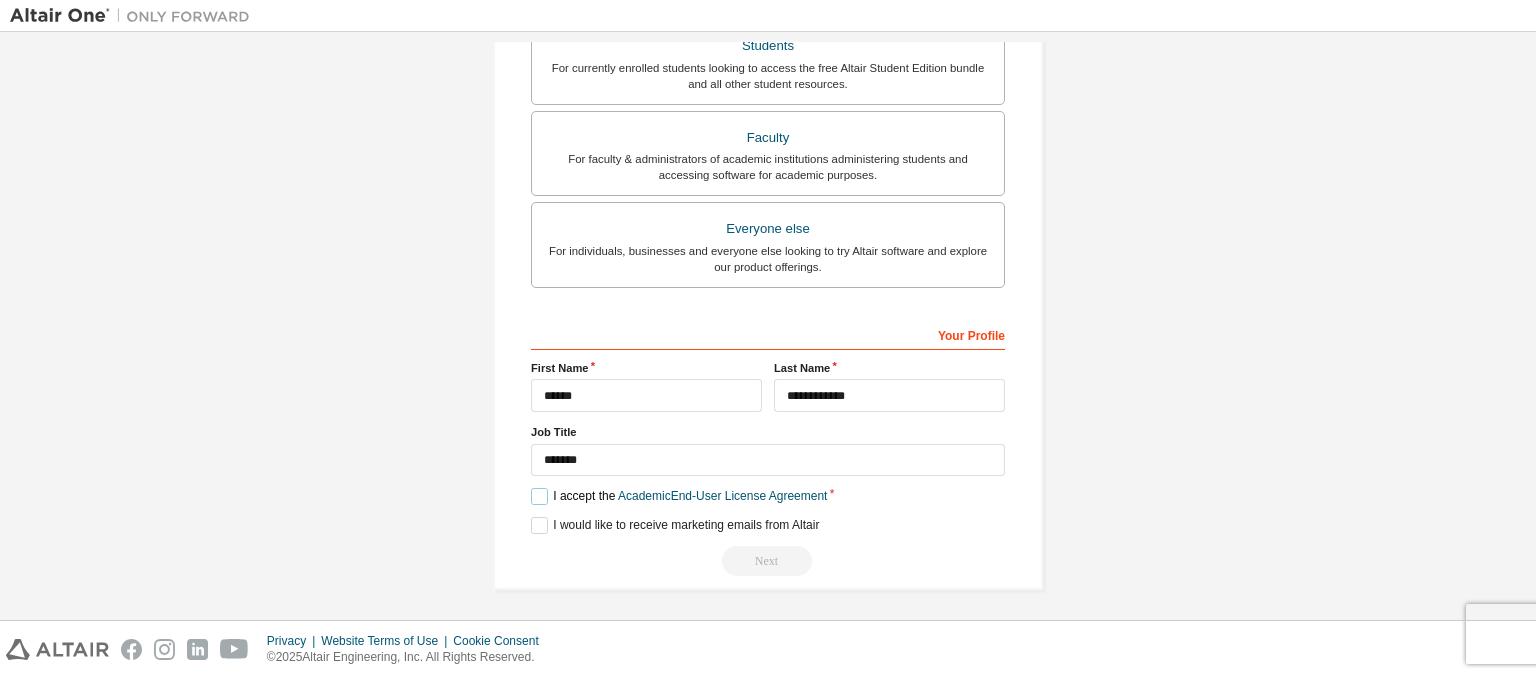 click on "I accept the   Academic   End-User License Agreement" at bounding box center (679, 496) 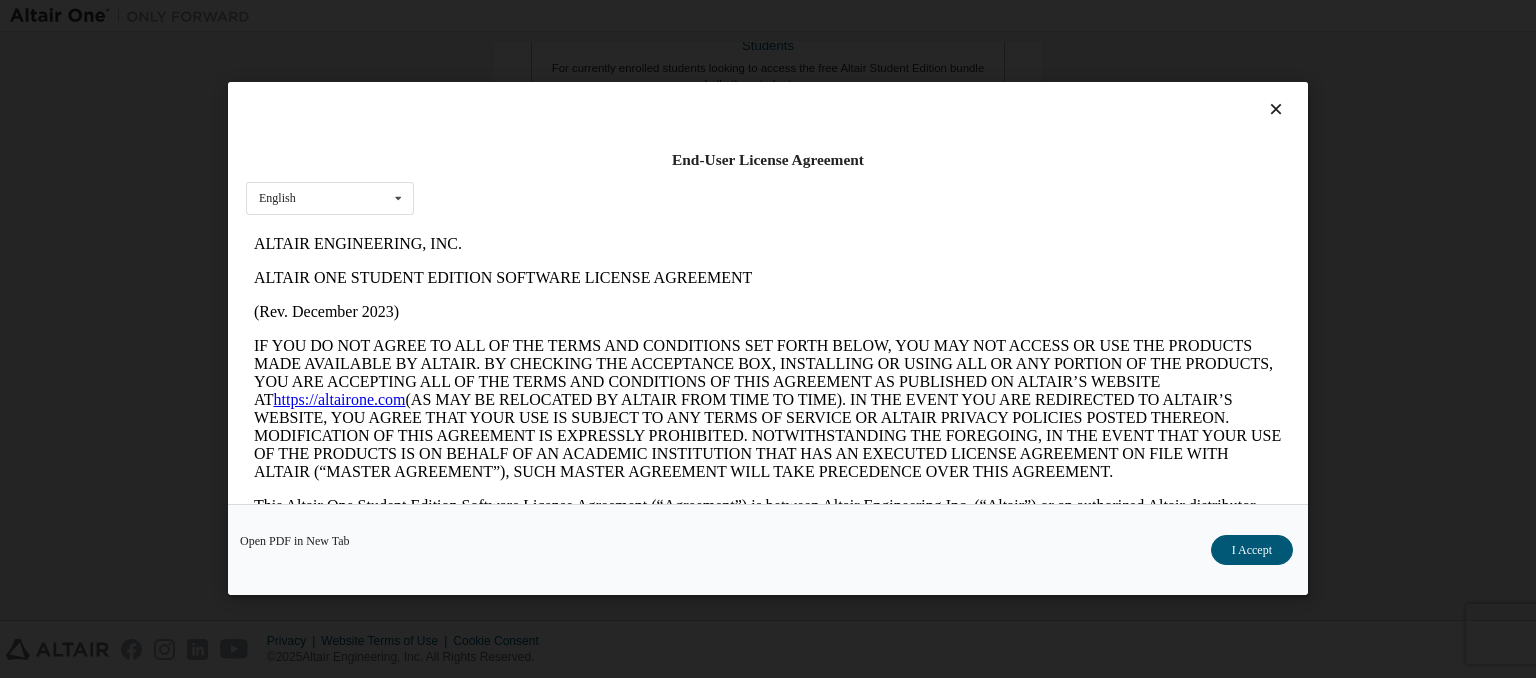 scroll, scrollTop: 0, scrollLeft: 0, axis: both 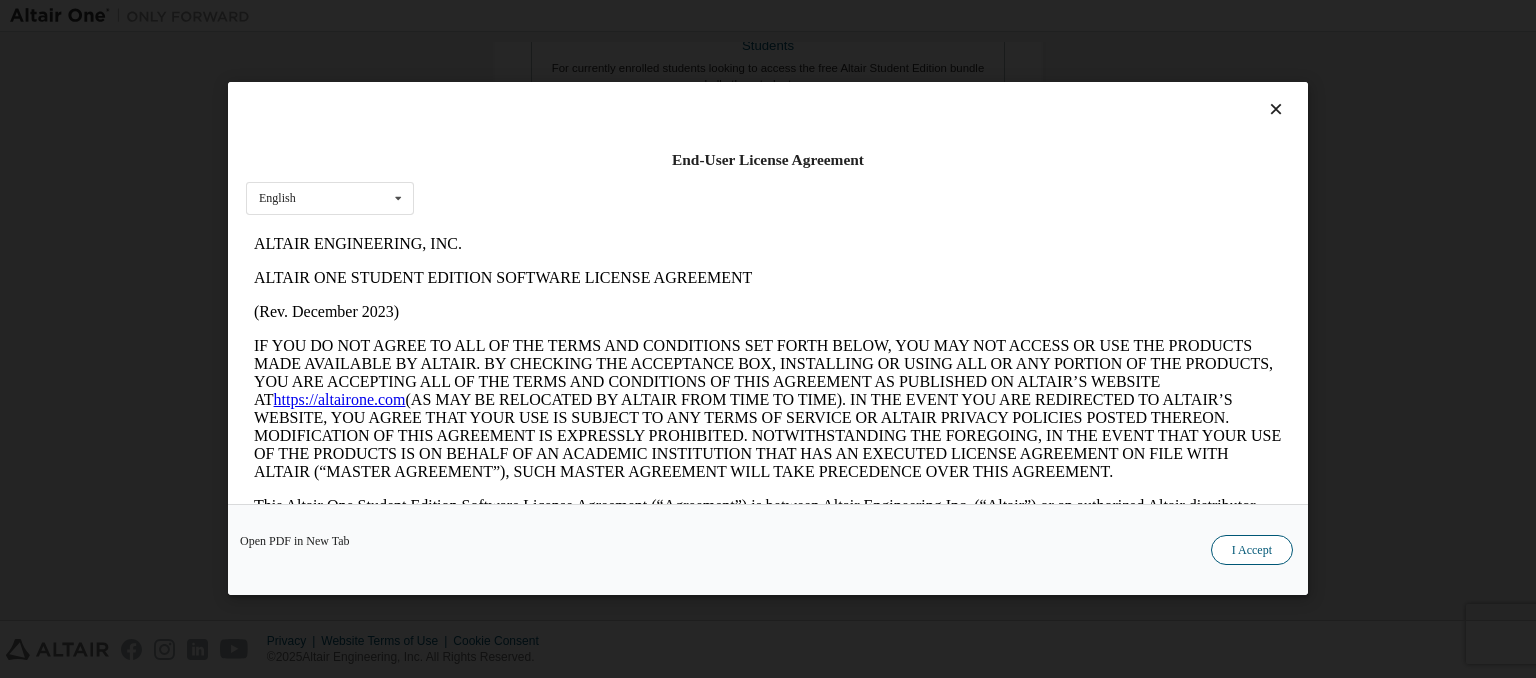 click on "I Accept" at bounding box center [1252, 551] 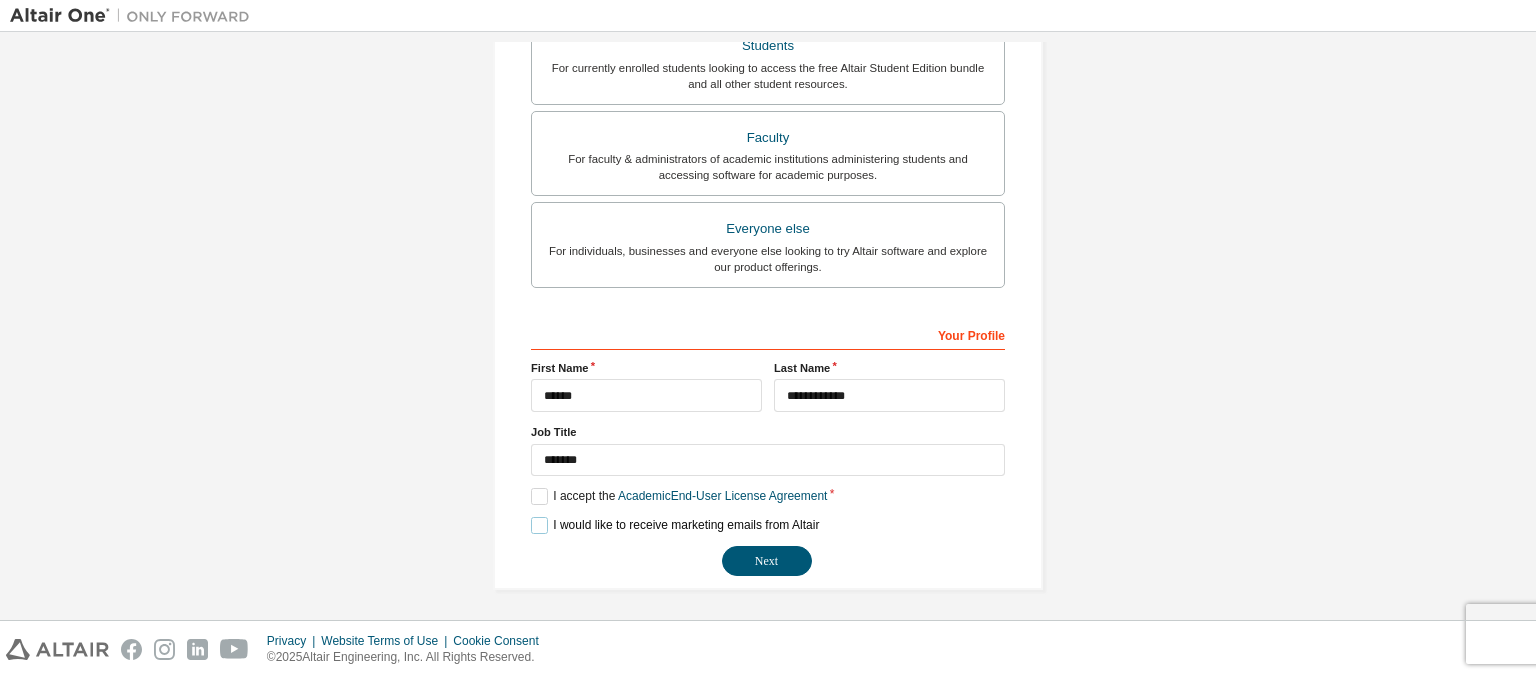 click on "I would like to receive marketing emails from Altair" at bounding box center (675, 525) 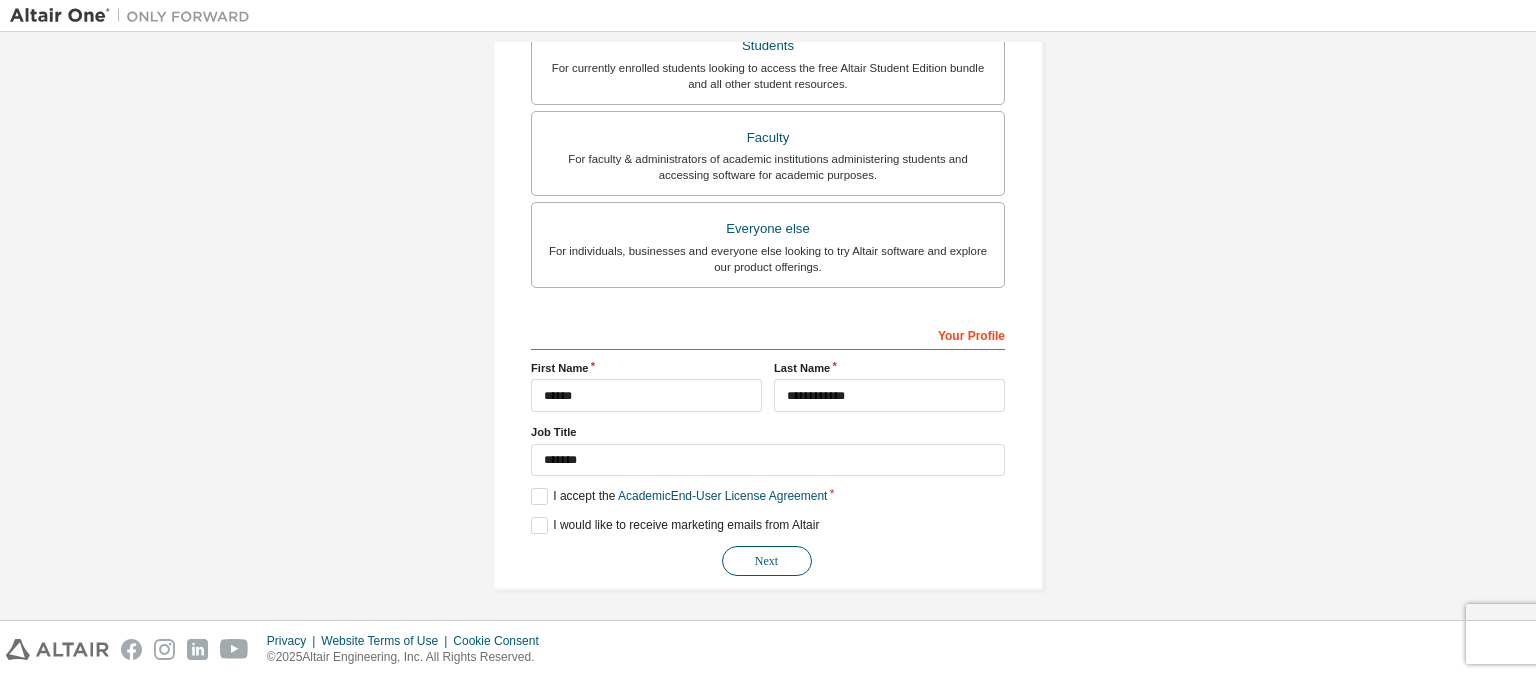 click on "Next" at bounding box center [767, 561] 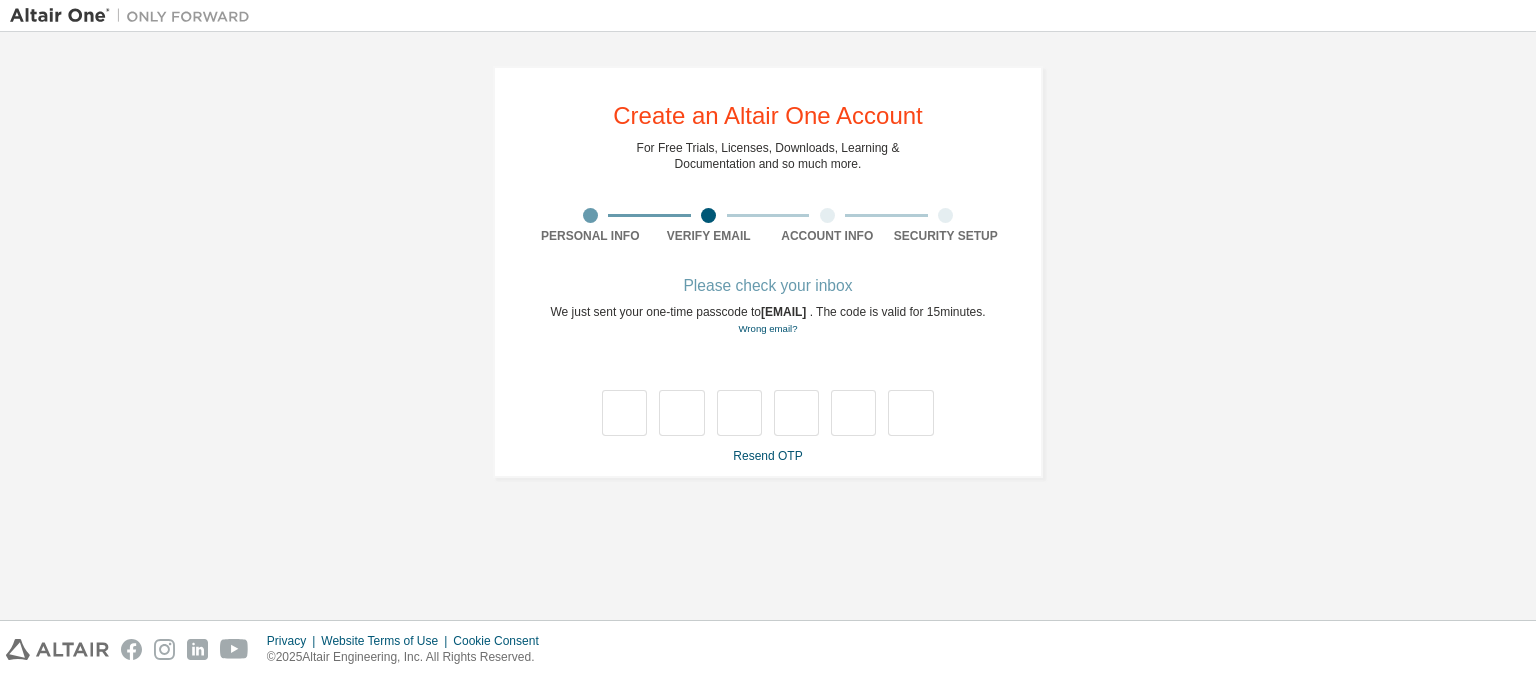 scroll, scrollTop: 0, scrollLeft: 0, axis: both 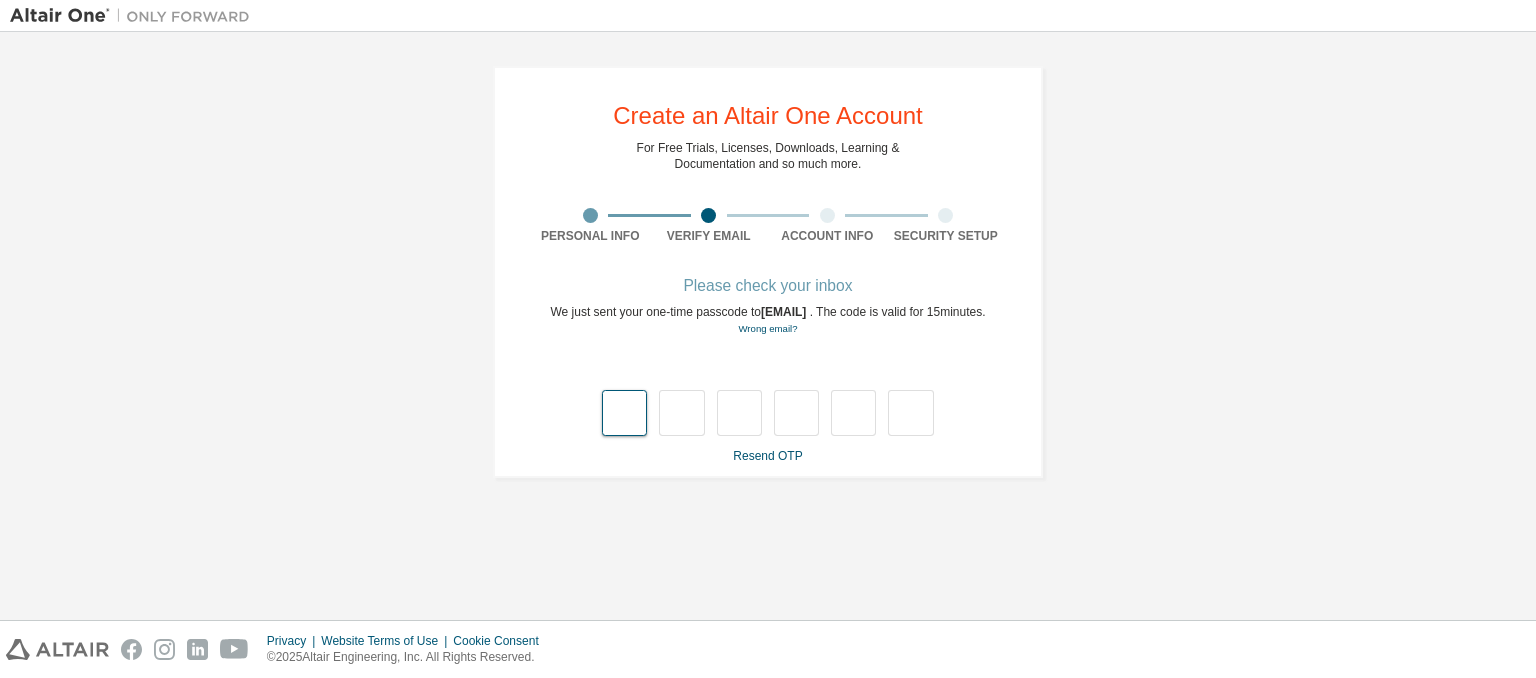 type on "*" 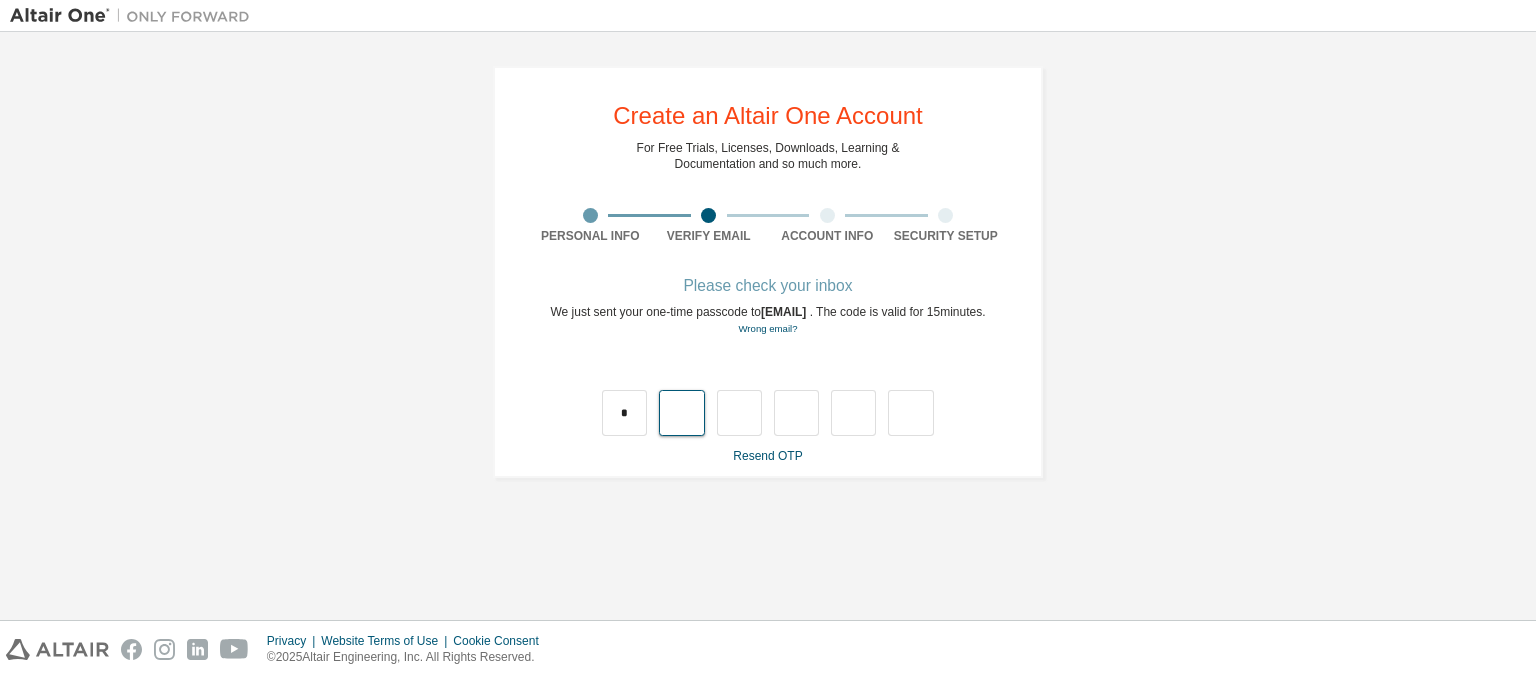 type on "*" 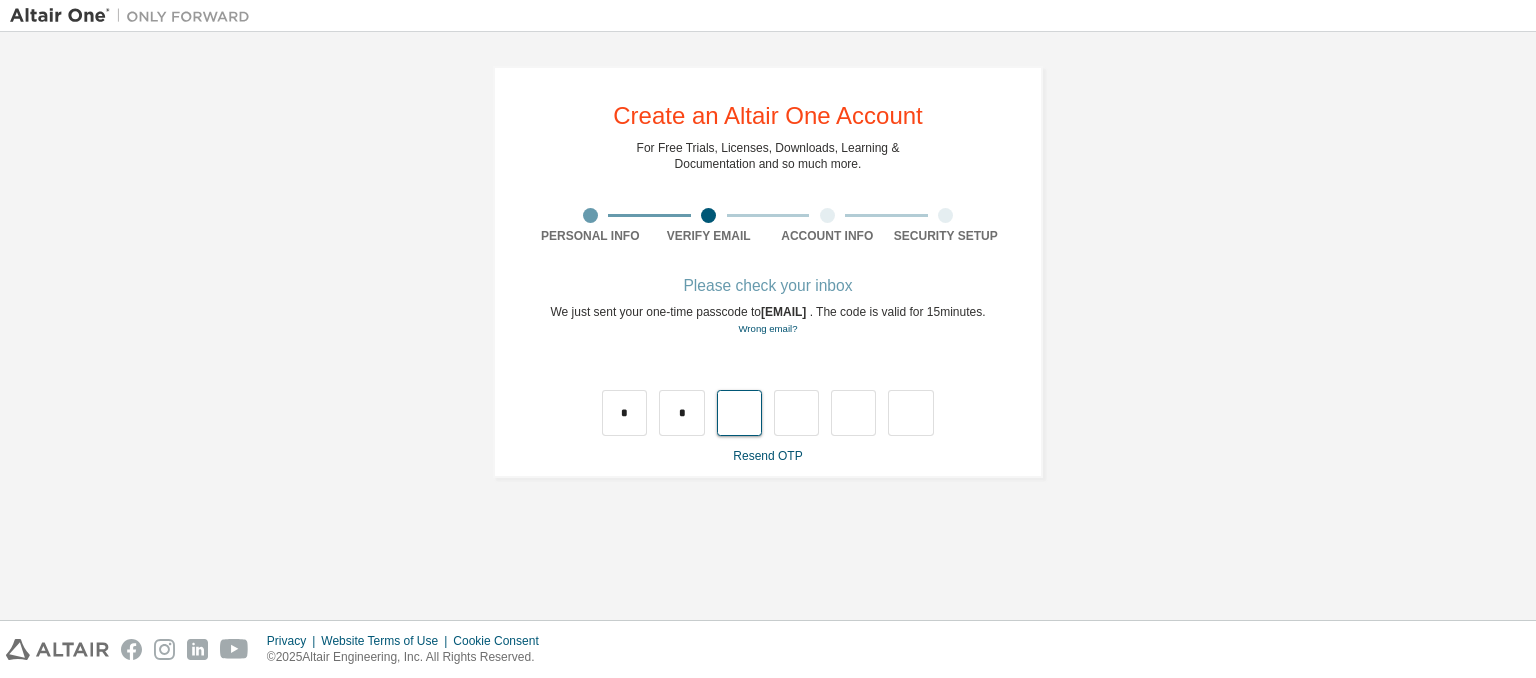 type on "*" 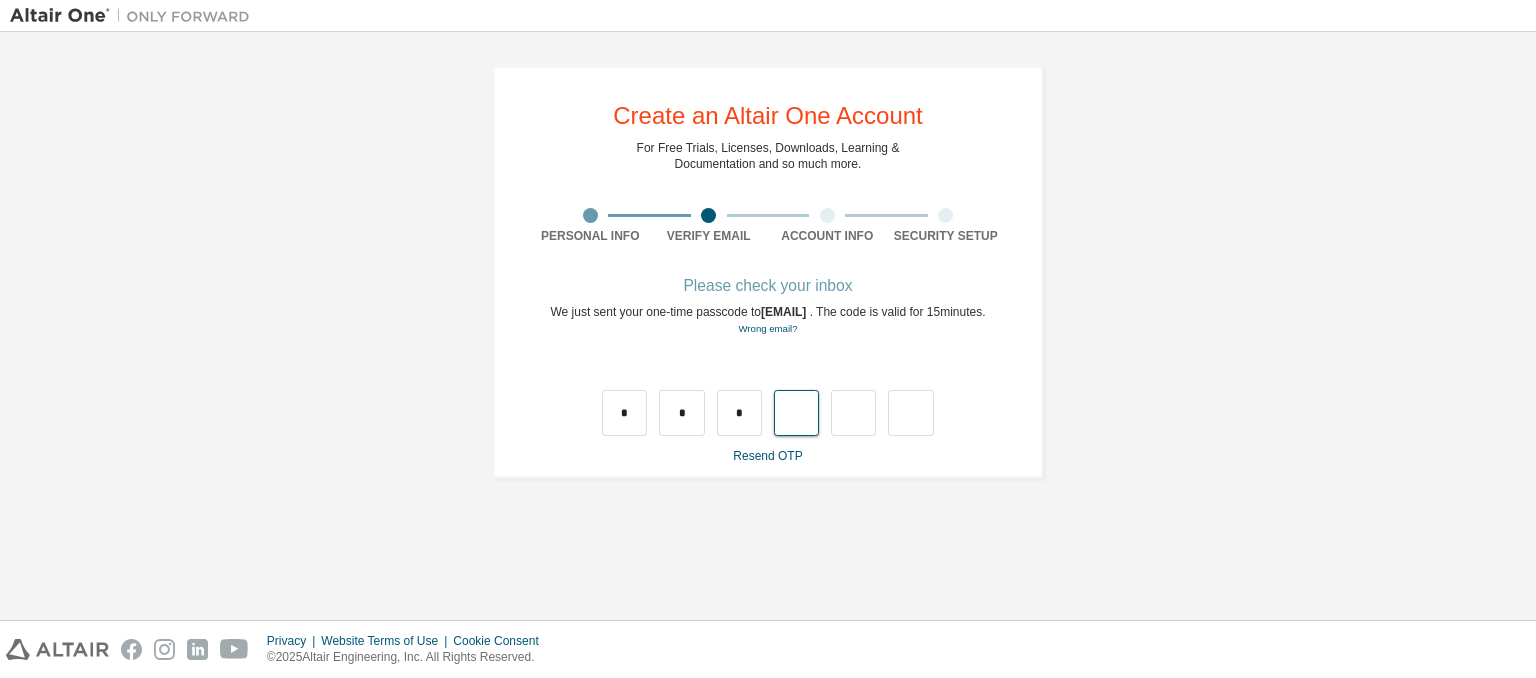 type on "*" 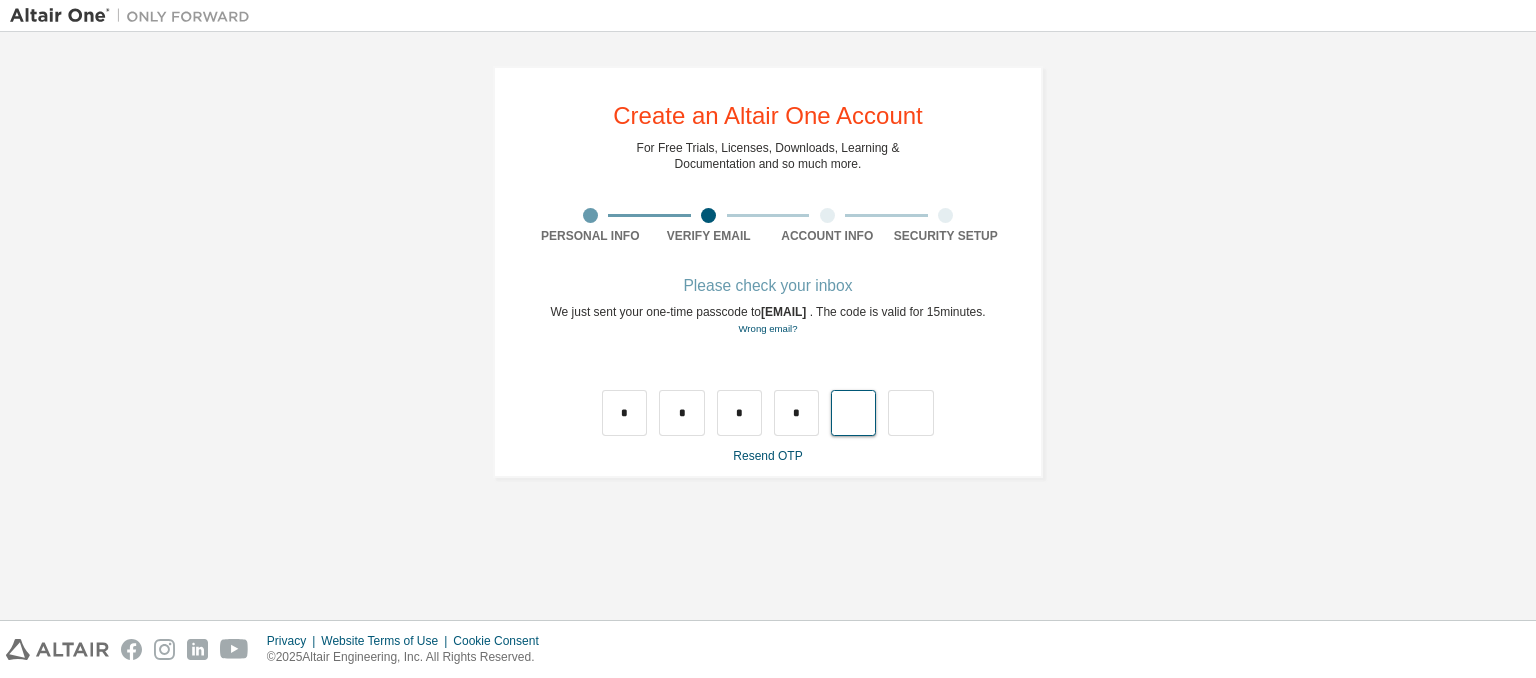 type on "*" 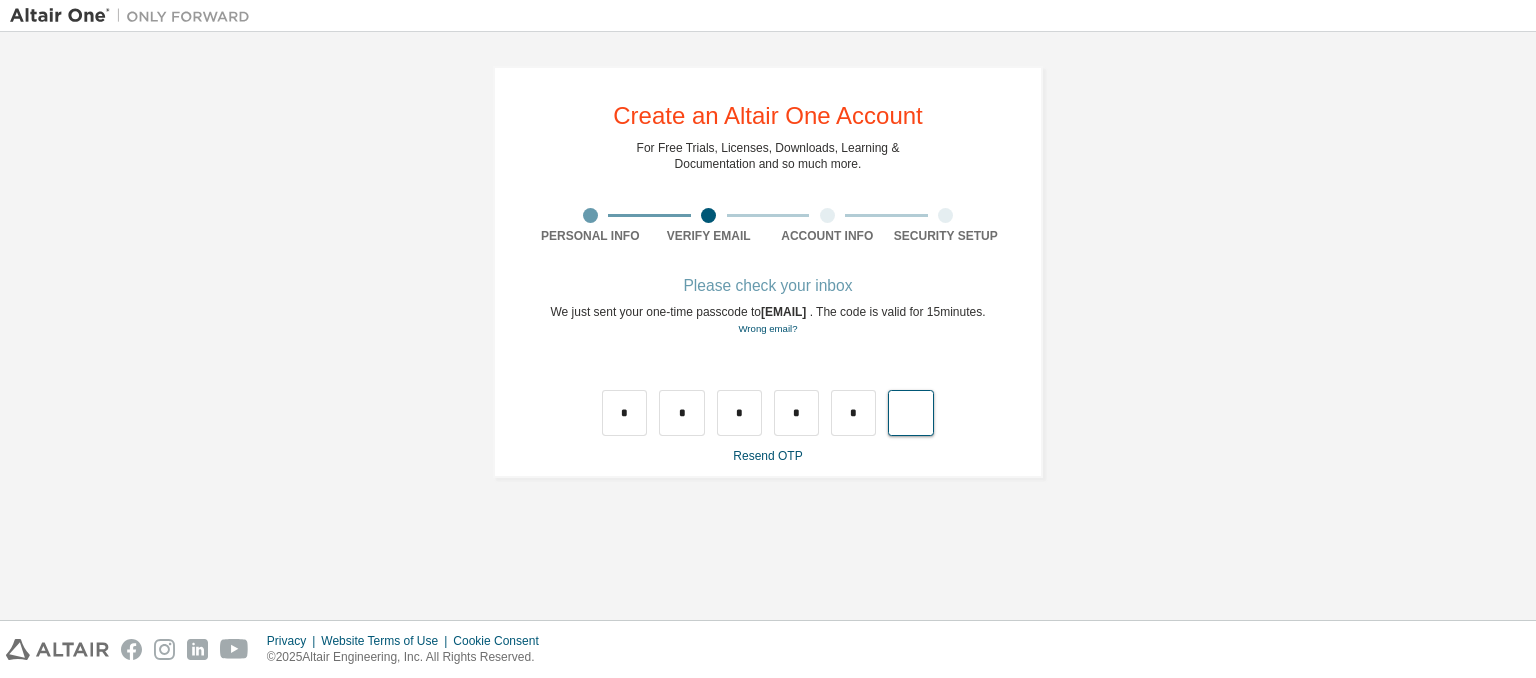 type on "*" 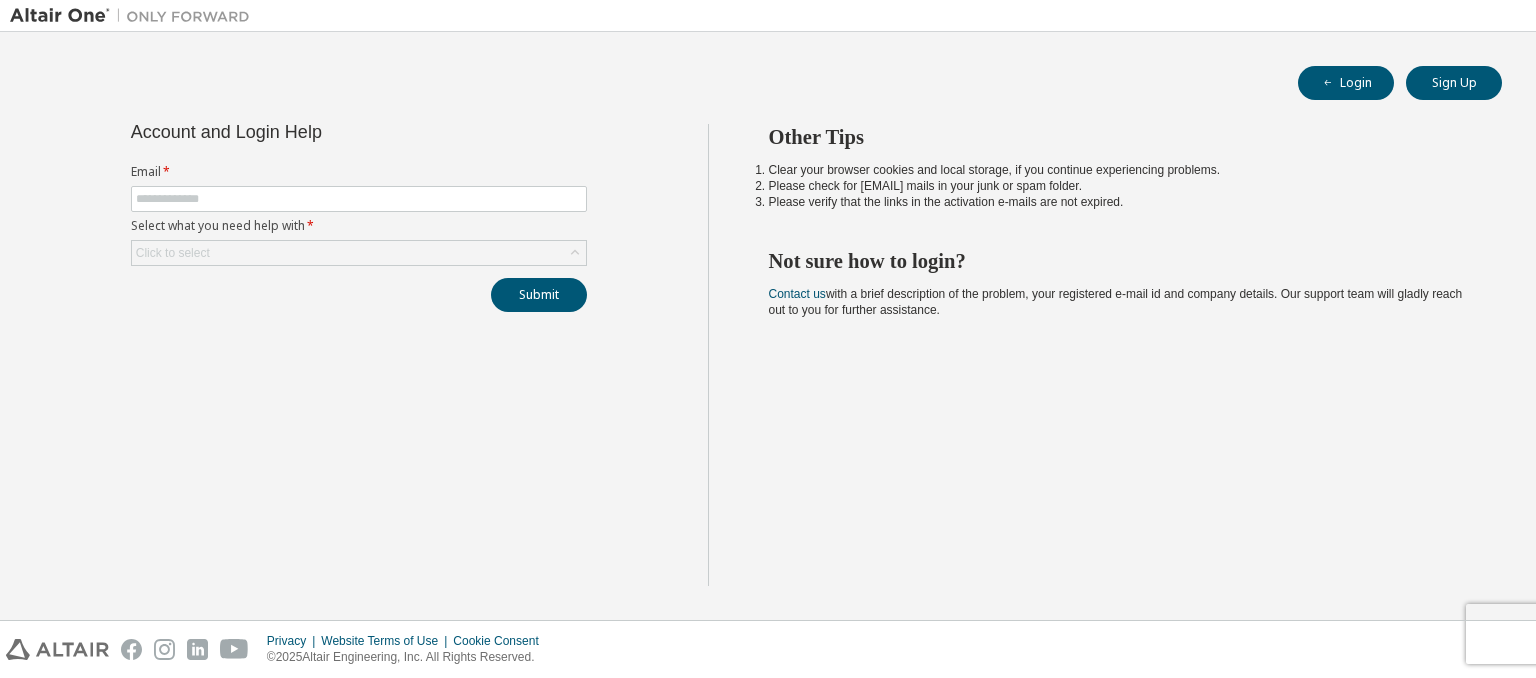 scroll, scrollTop: 0, scrollLeft: 0, axis: both 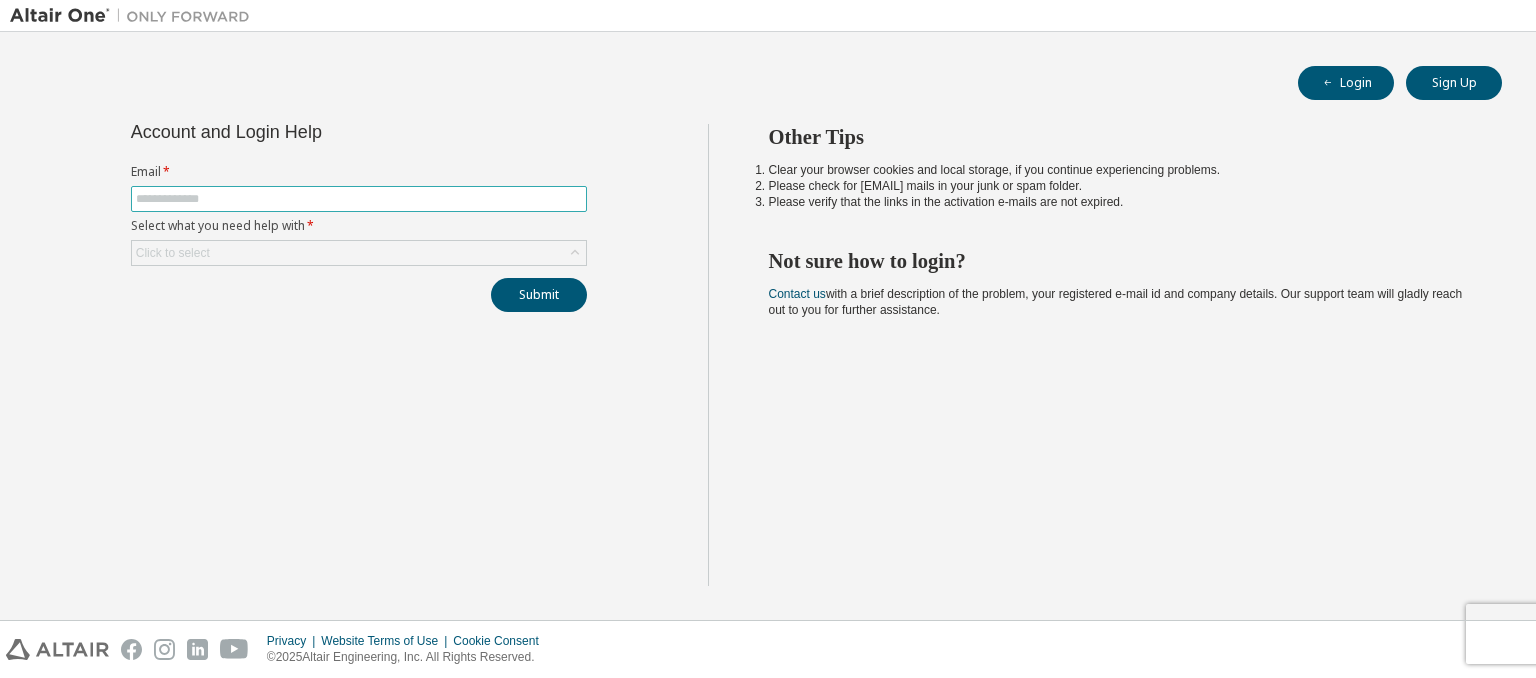 click at bounding box center (359, 199) 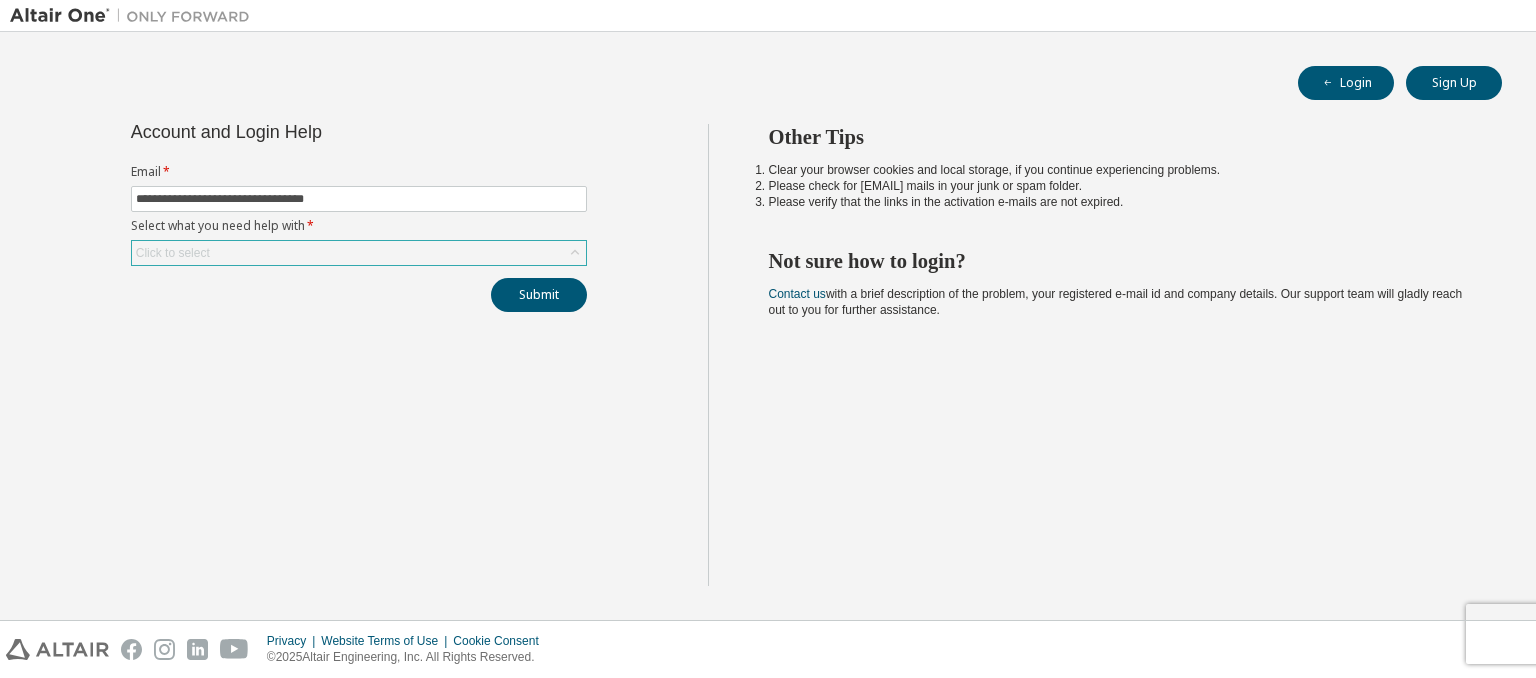 click on "Click to select" at bounding box center [359, 253] 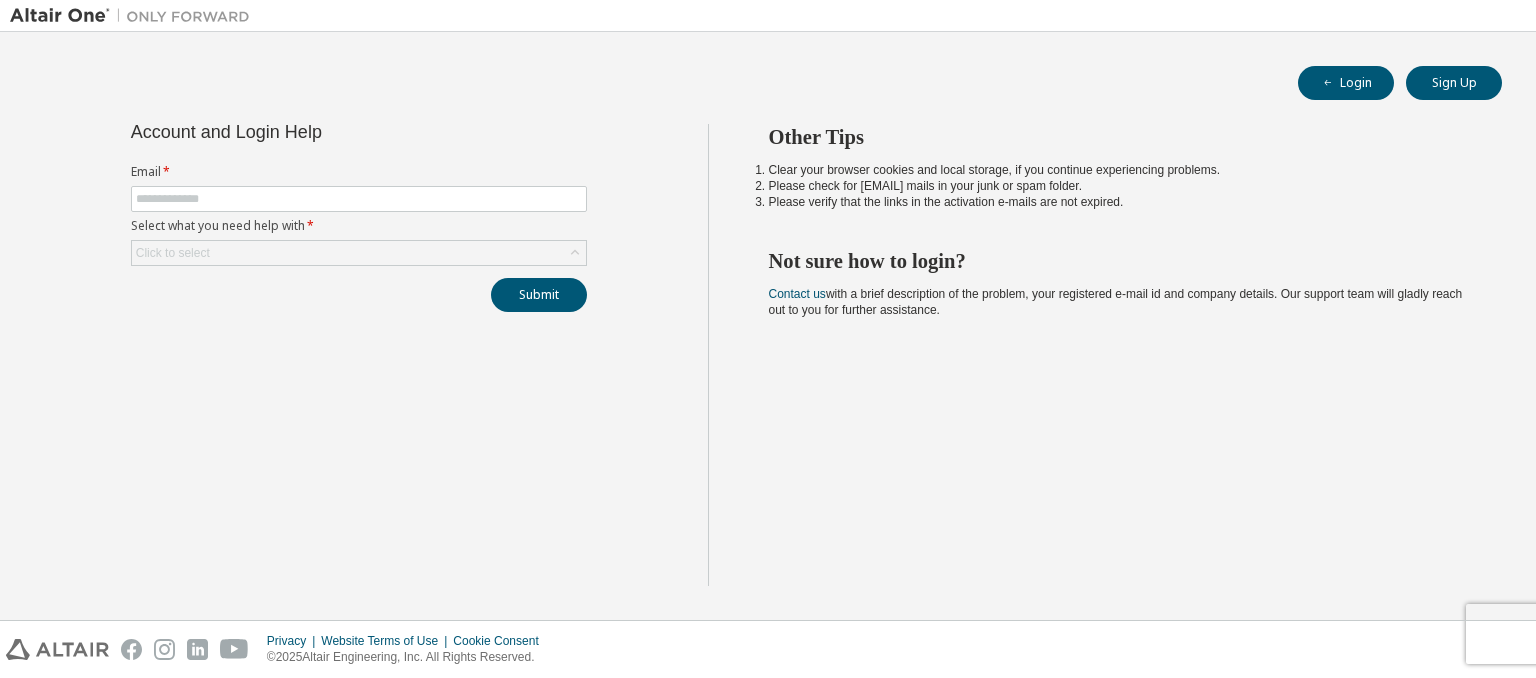 scroll, scrollTop: 0, scrollLeft: 0, axis: both 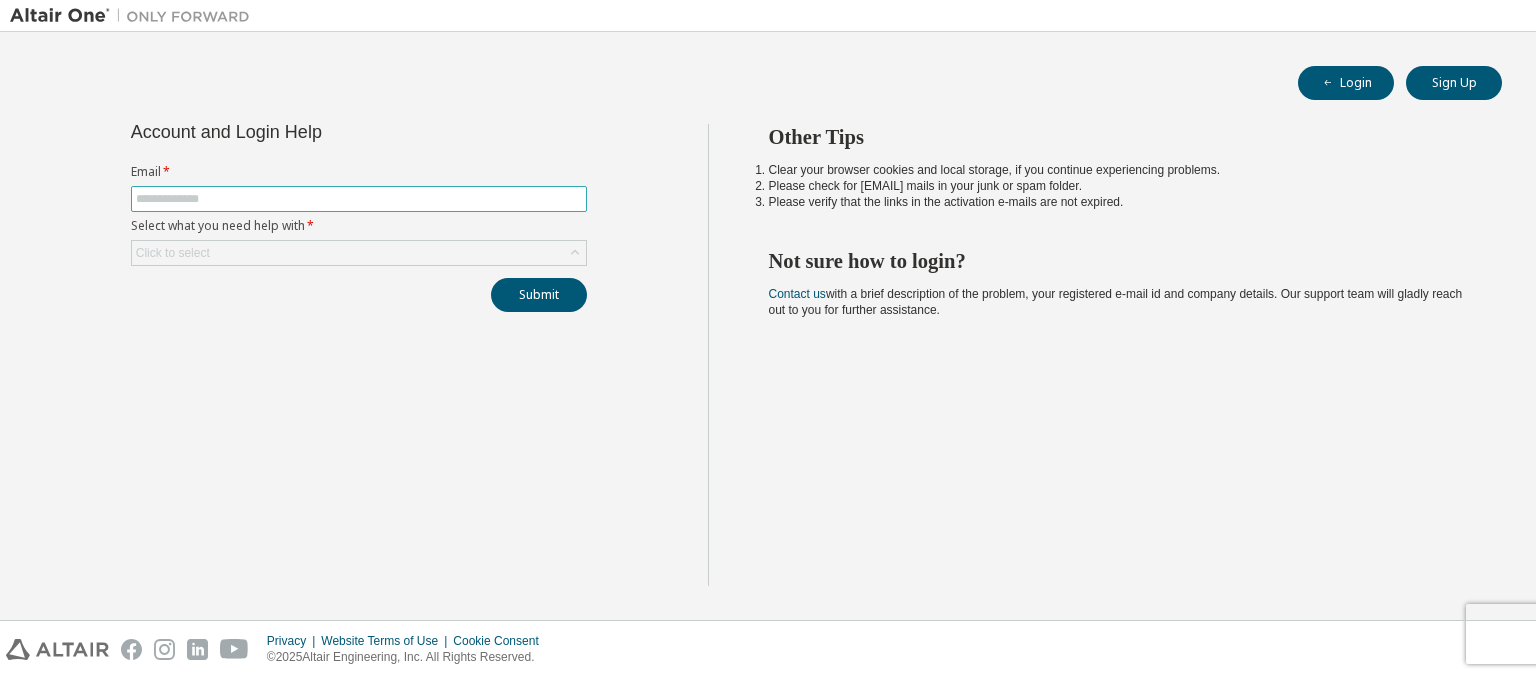 click at bounding box center (359, 199) 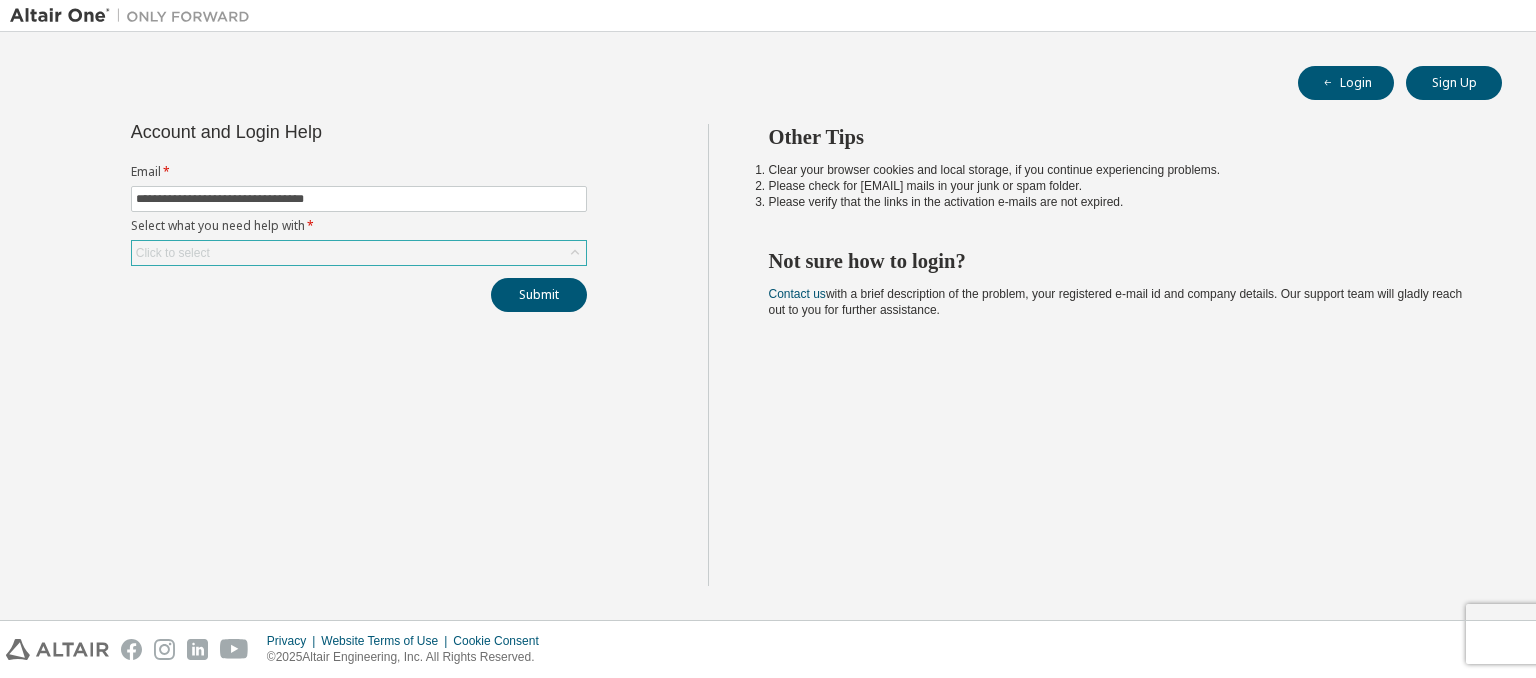 click on "Click to select" at bounding box center (359, 253) 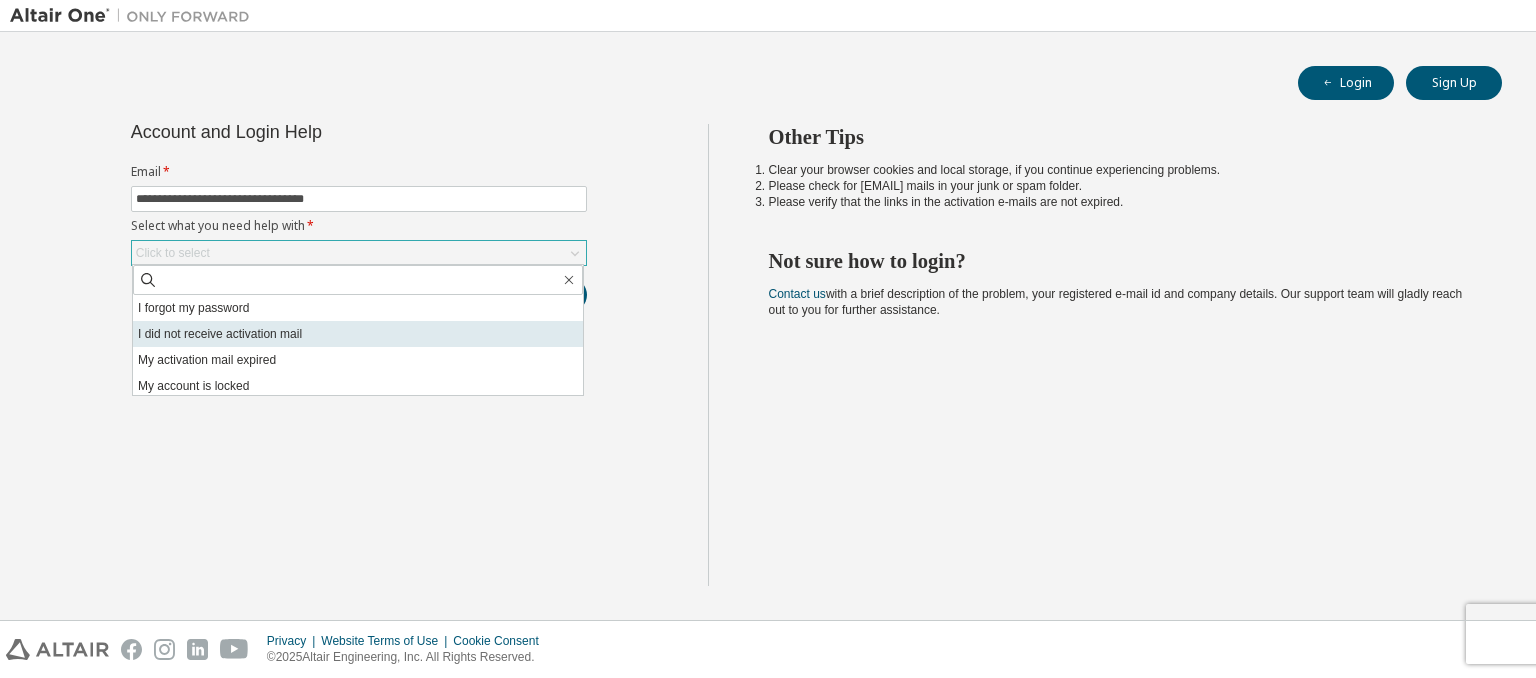 click on "I did not receive activation mail" at bounding box center (358, 334) 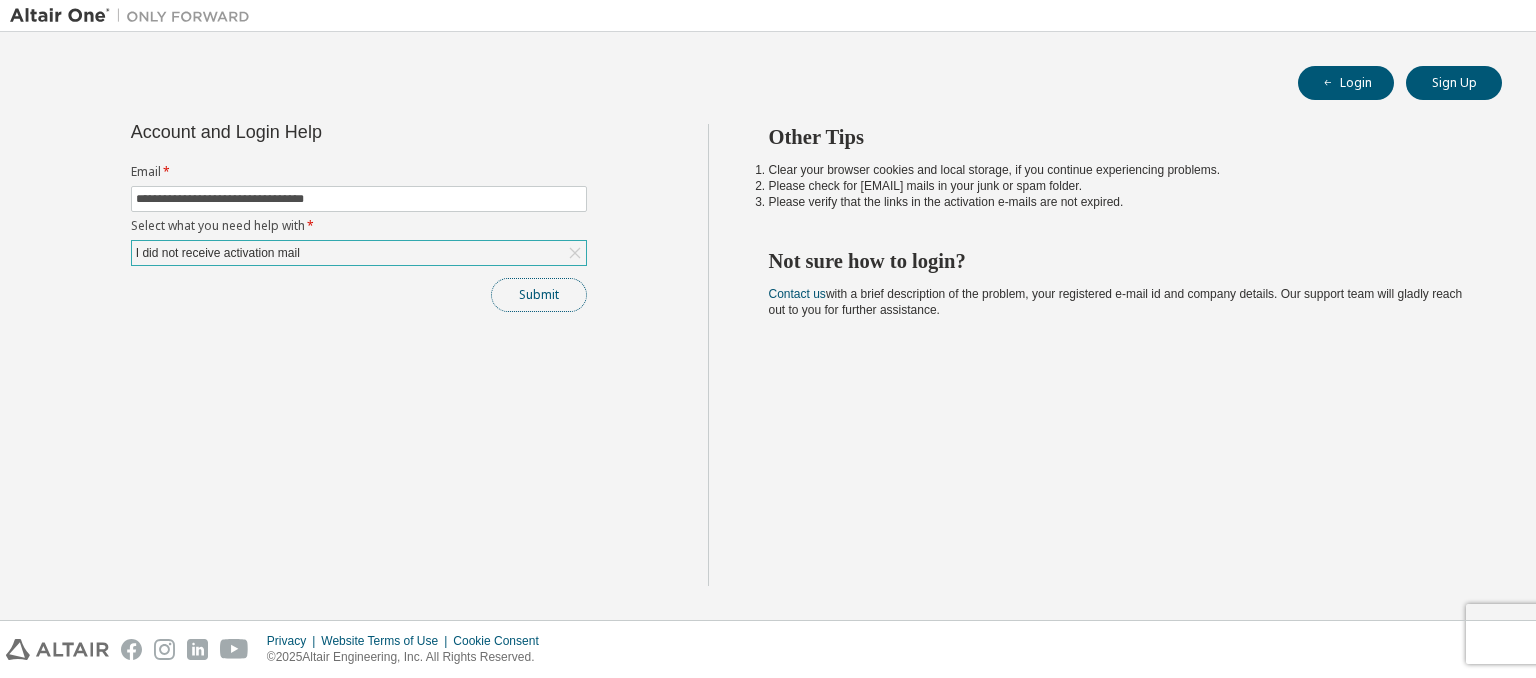 click on "Submit" at bounding box center [539, 295] 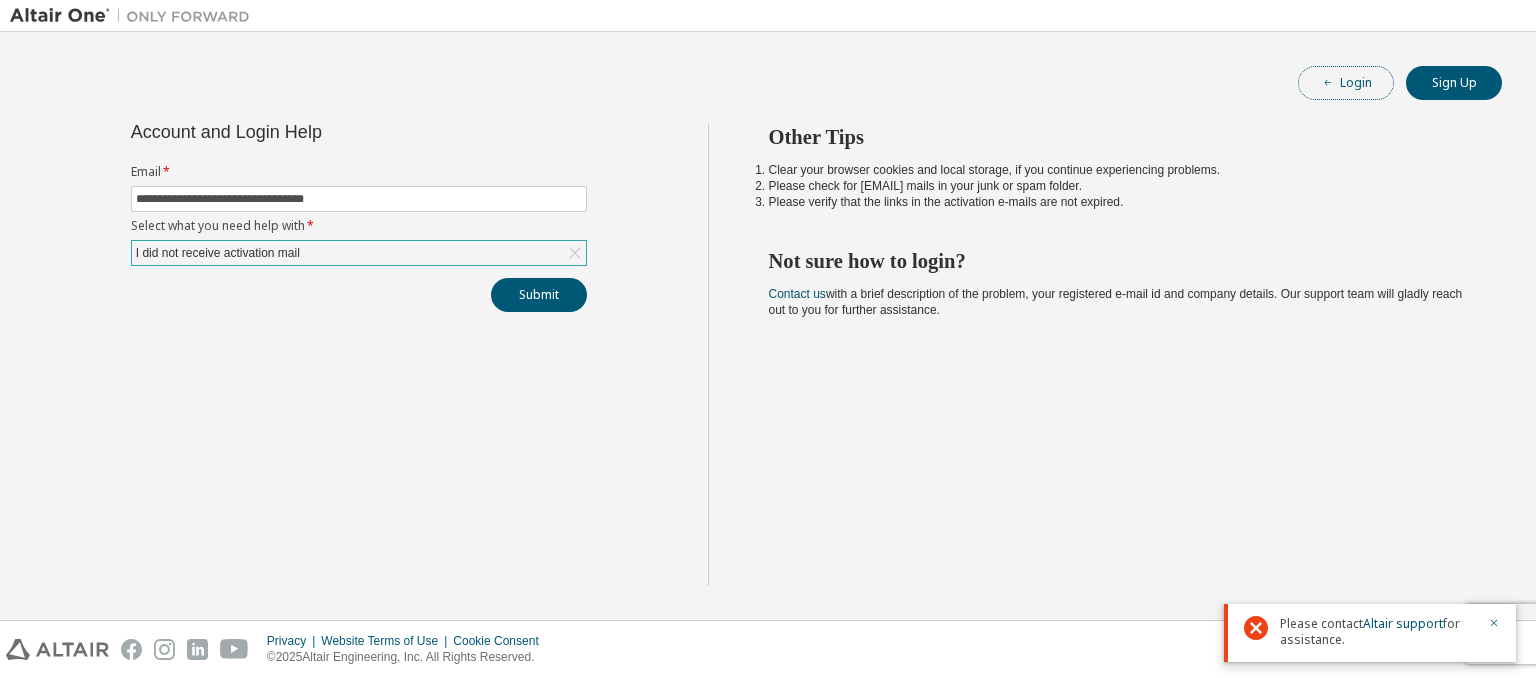 click on "Login" at bounding box center [1346, 83] 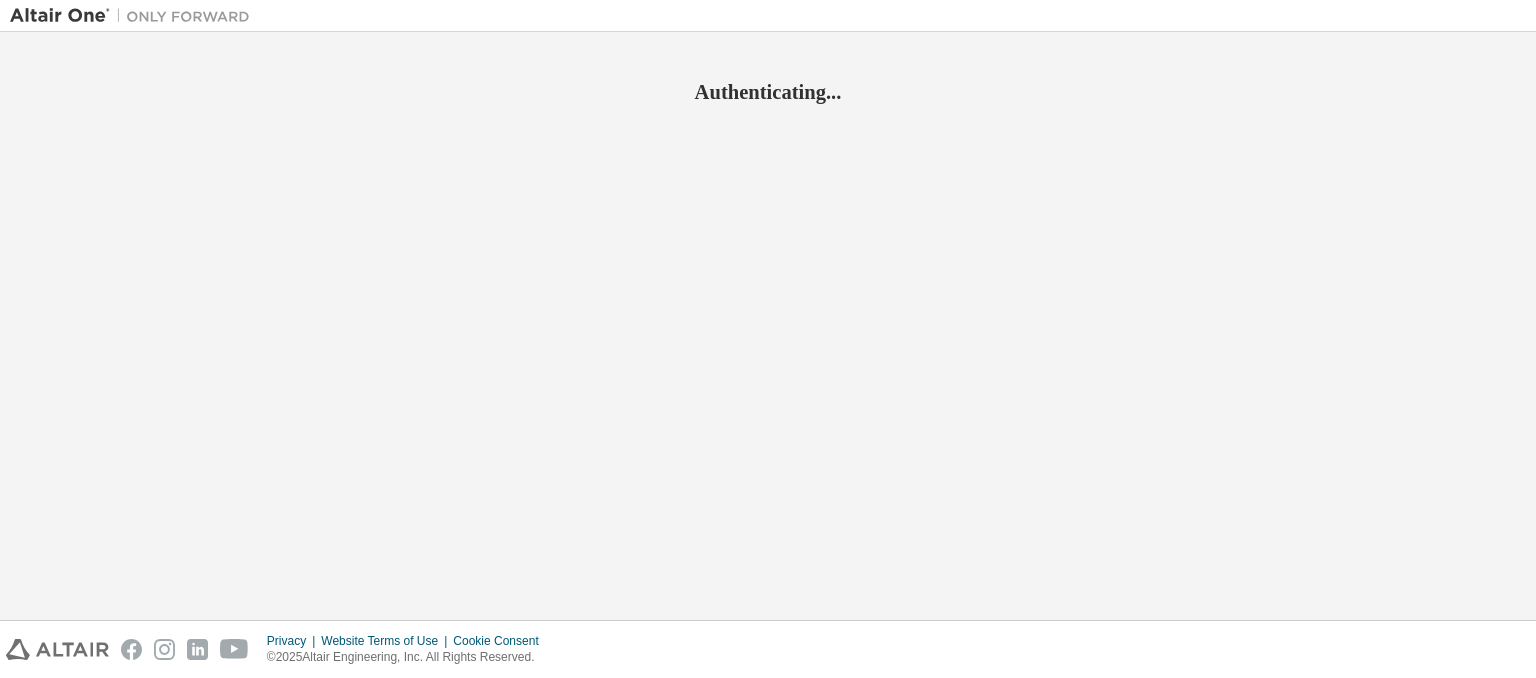 scroll, scrollTop: 0, scrollLeft: 0, axis: both 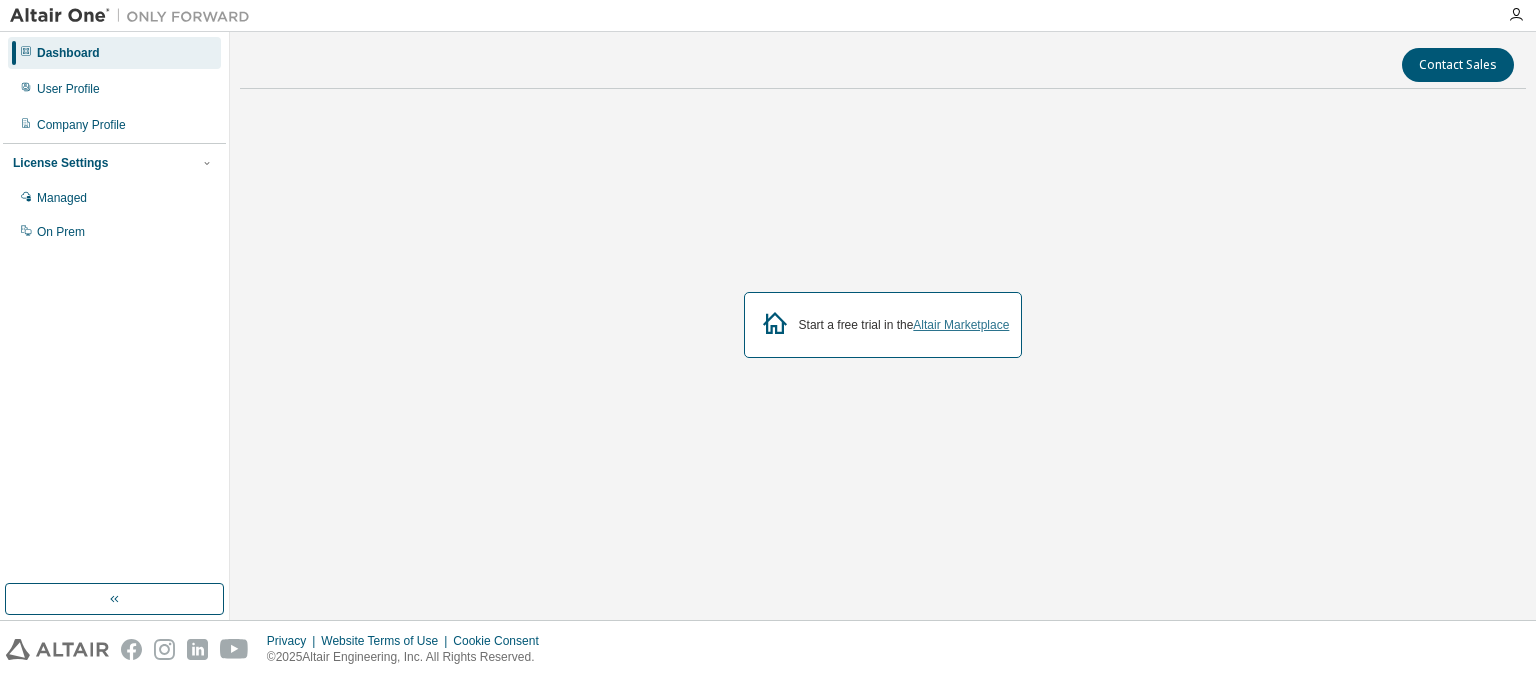 click on "Altair Marketplace" at bounding box center (961, 325) 